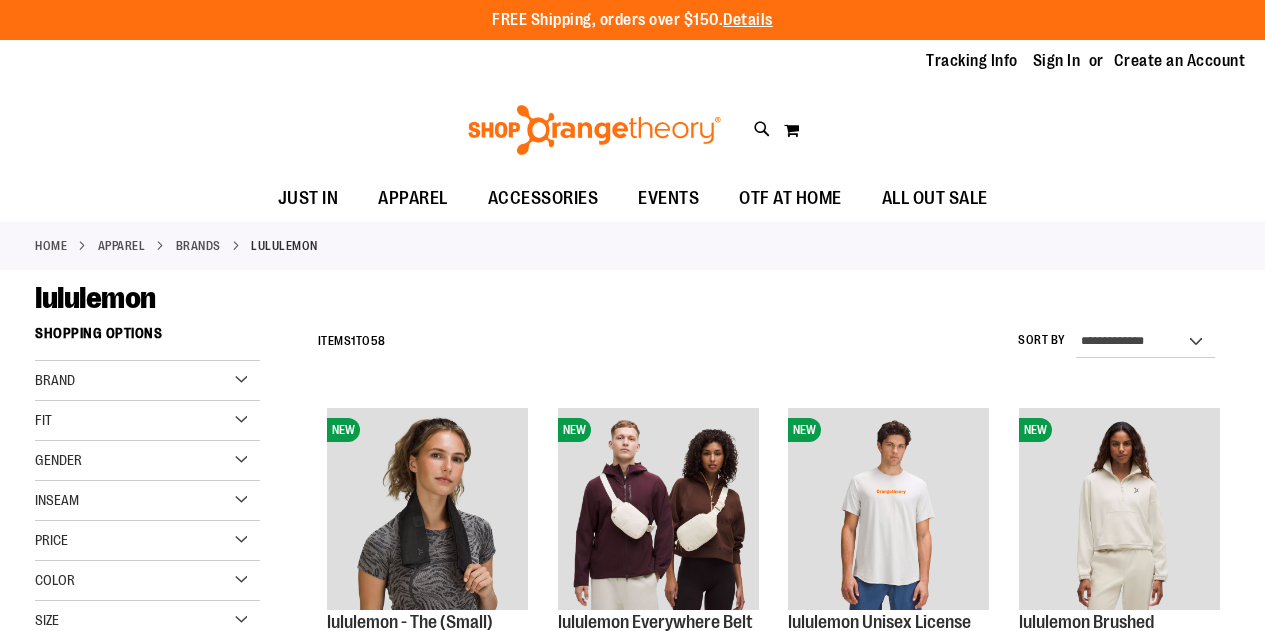scroll, scrollTop: 0, scrollLeft: 0, axis: both 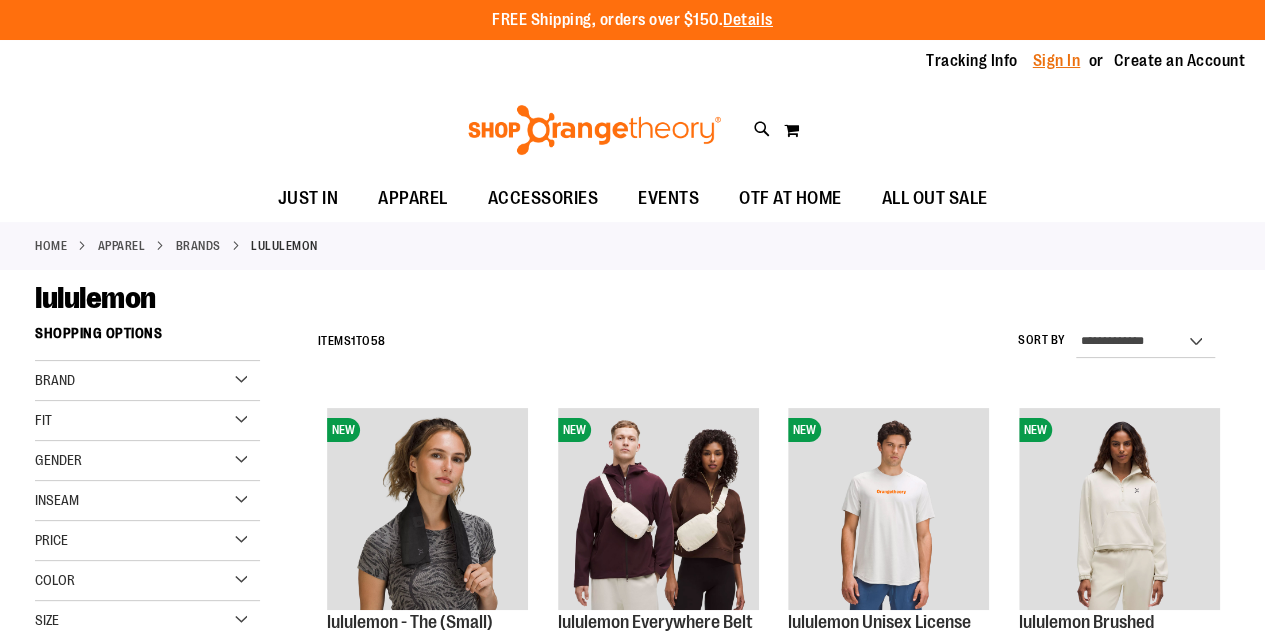 click on "Sign In" at bounding box center (1057, 61) 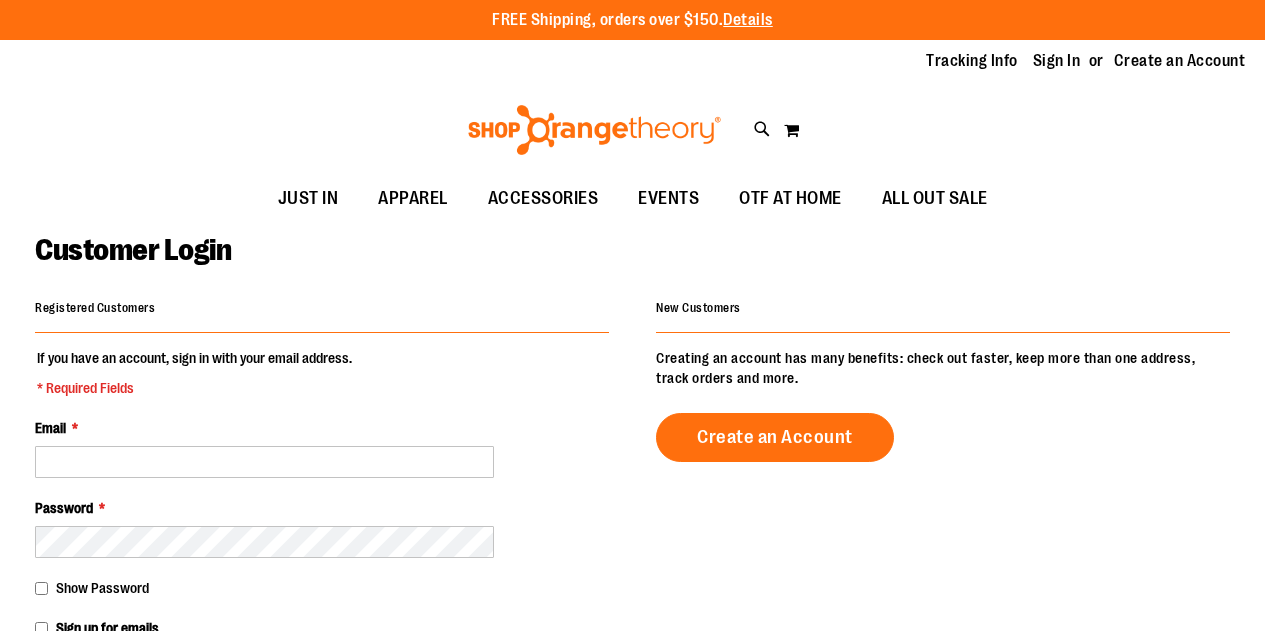 scroll, scrollTop: 0, scrollLeft: 0, axis: both 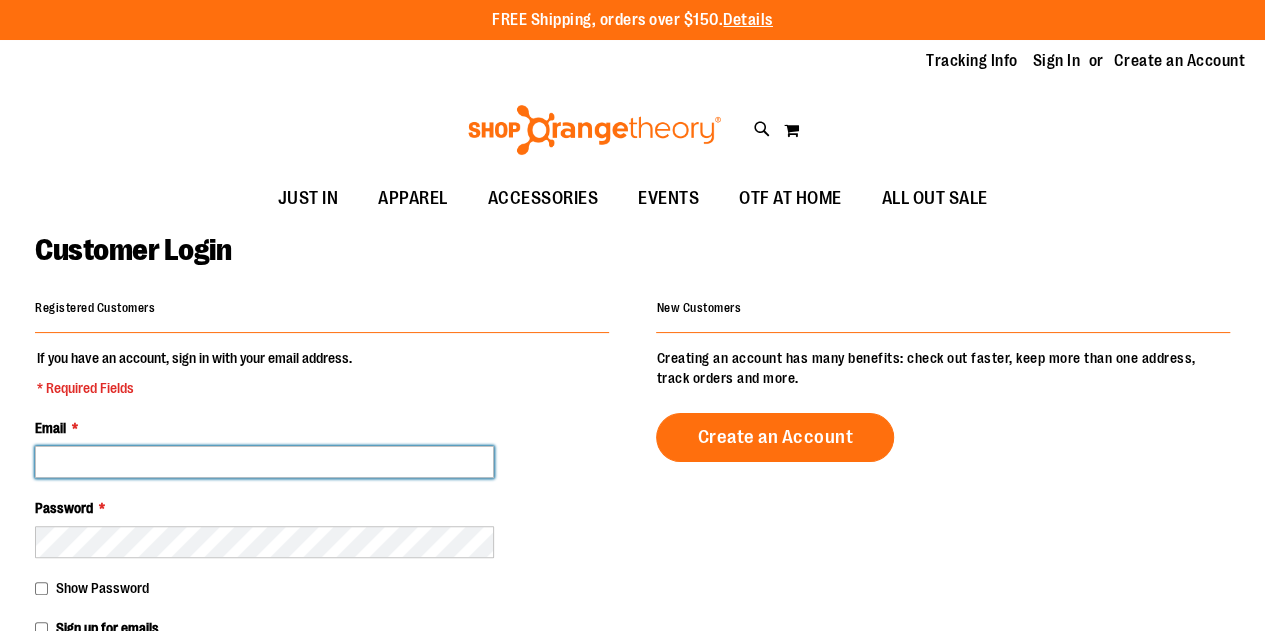 click on "Email *" at bounding box center (264, 462) 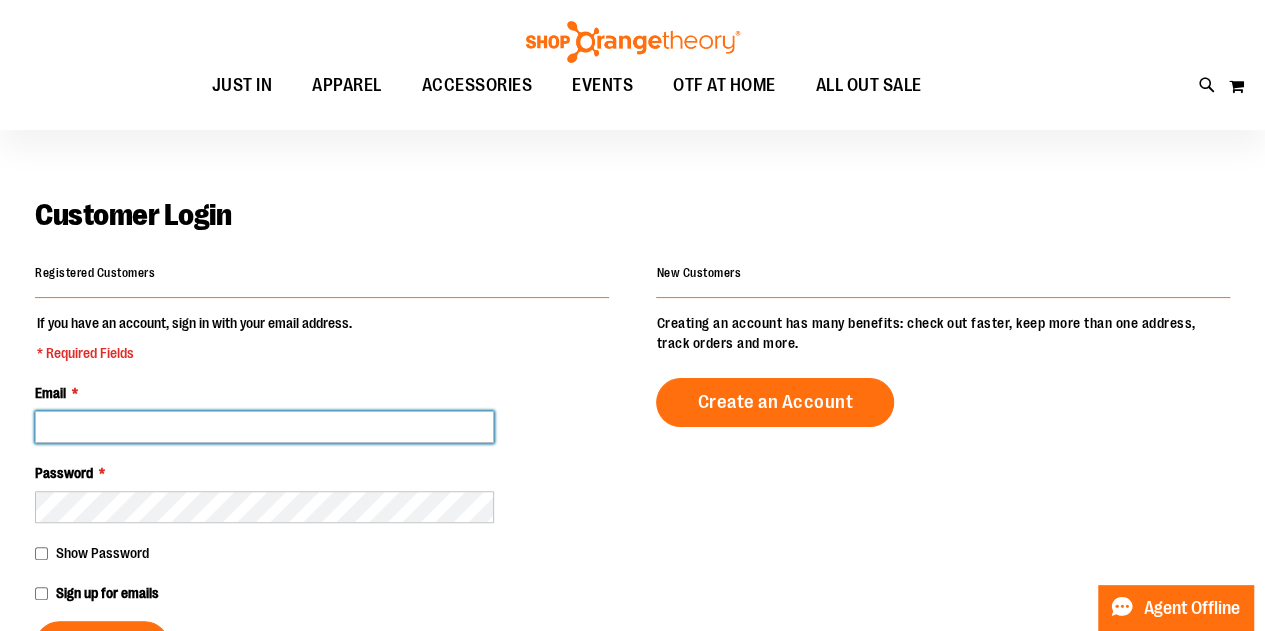scroll, scrollTop: 152, scrollLeft: 0, axis: vertical 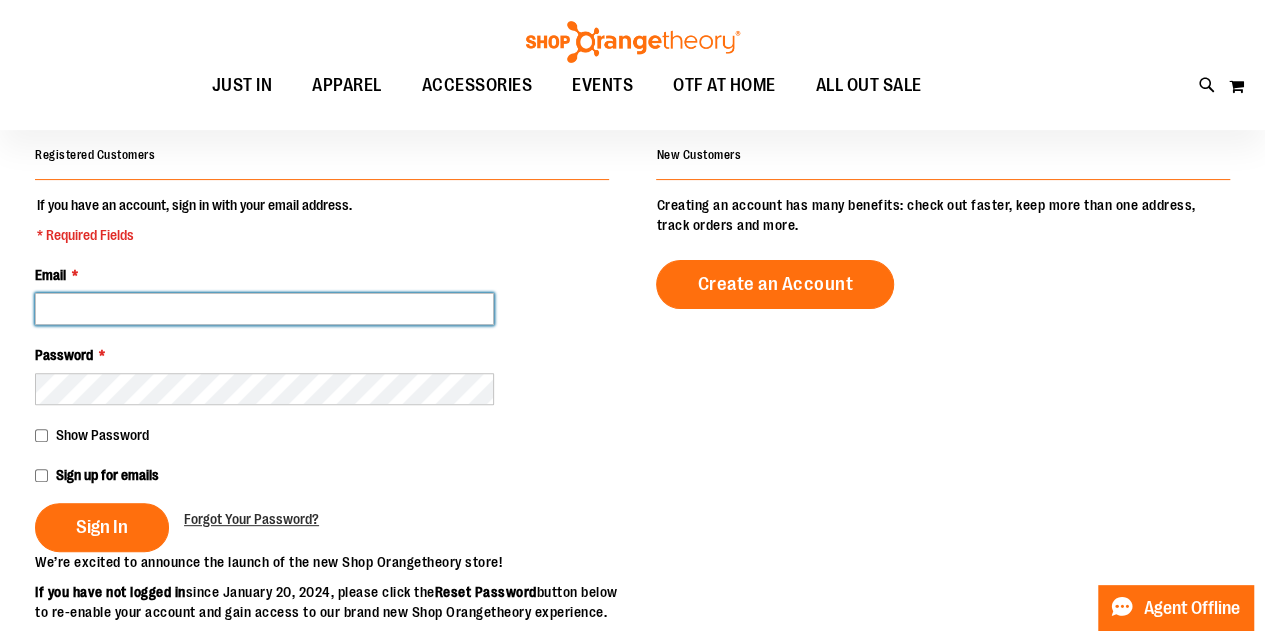 click on "Email *" at bounding box center (264, 309) 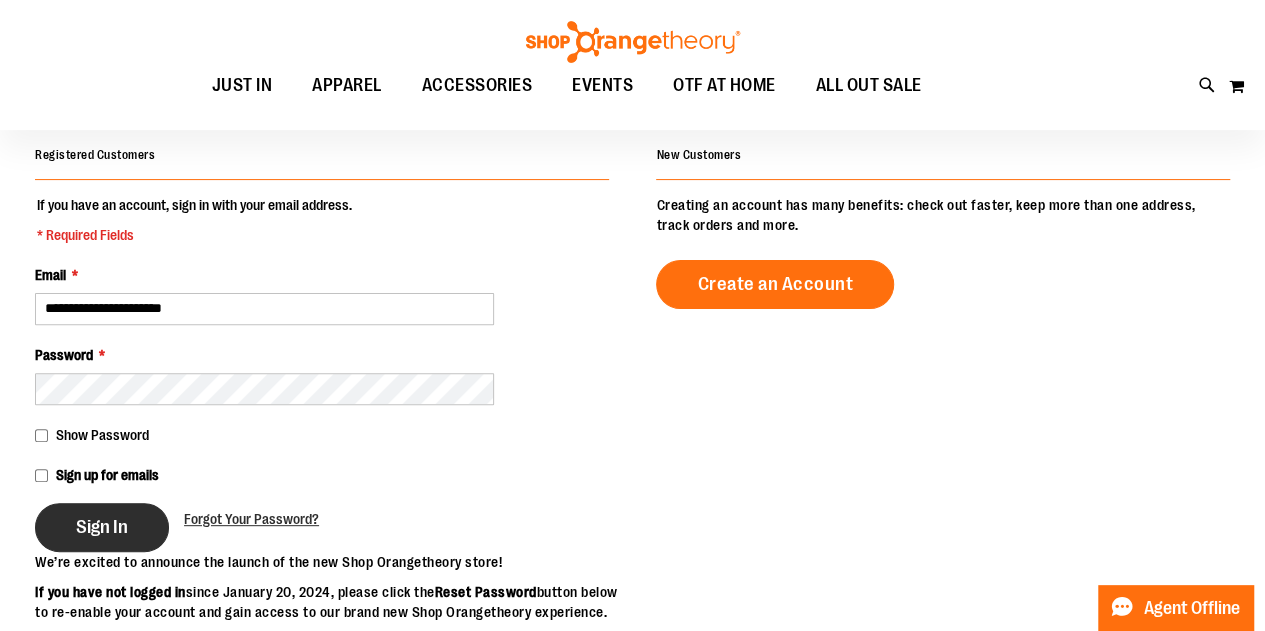 click on "Sign In" at bounding box center [102, 527] 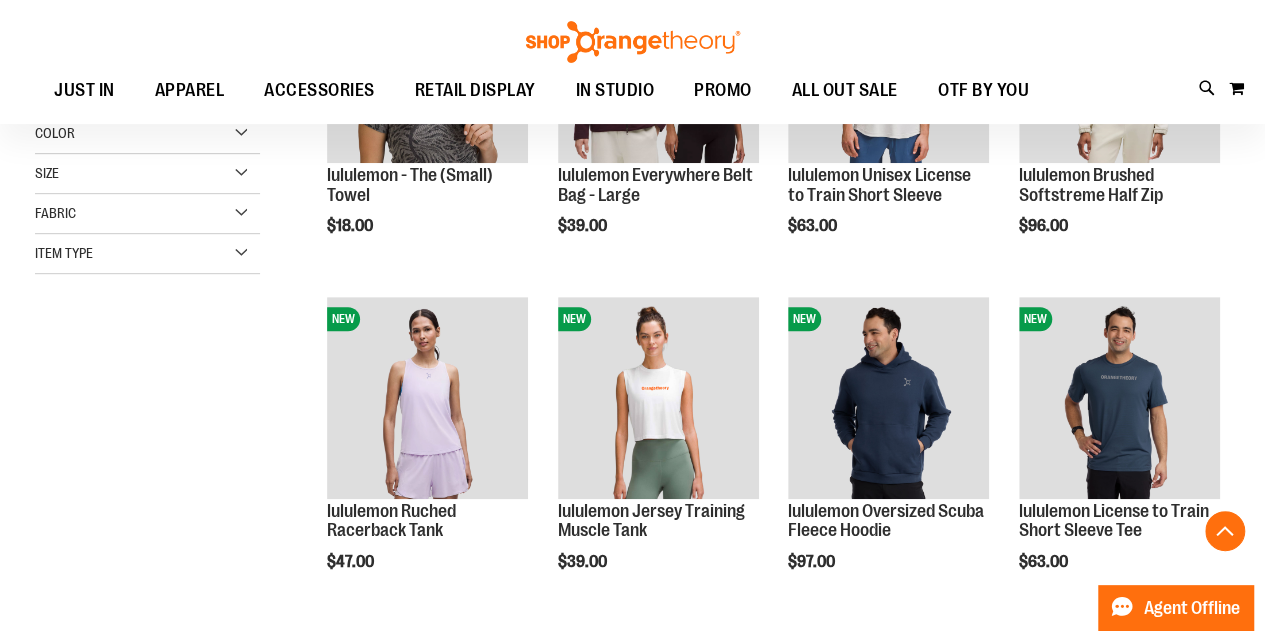 scroll, scrollTop: 439, scrollLeft: 0, axis: vertical 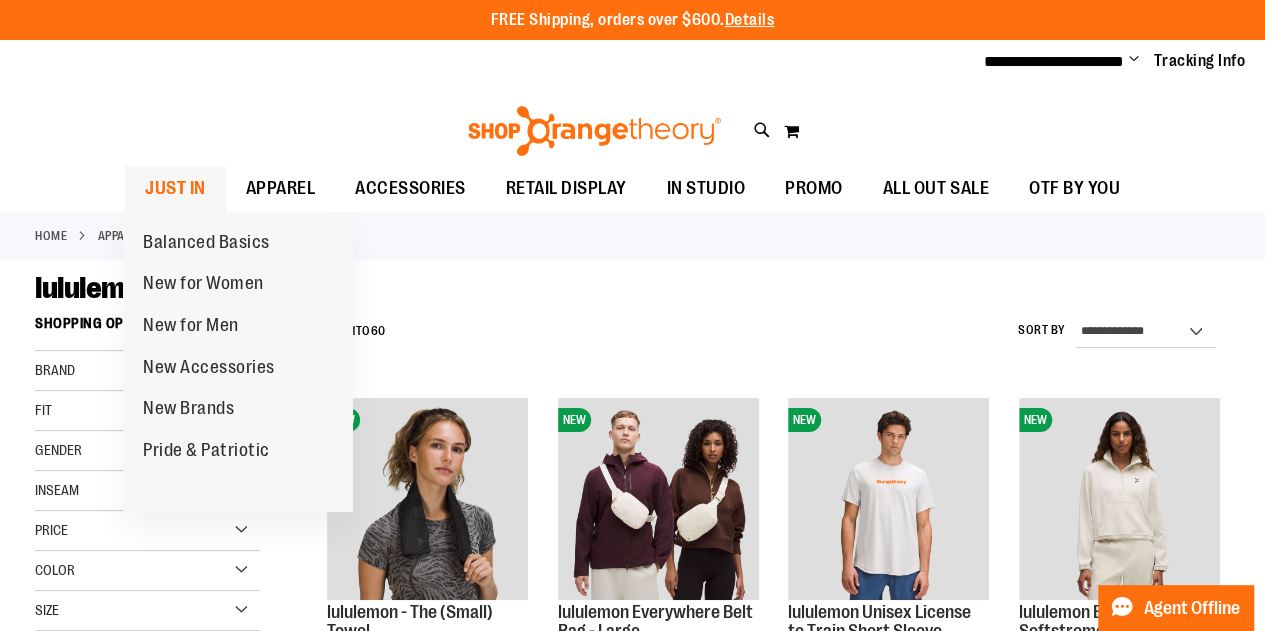 click on "JUST IN" at bounding box center [175, 188] 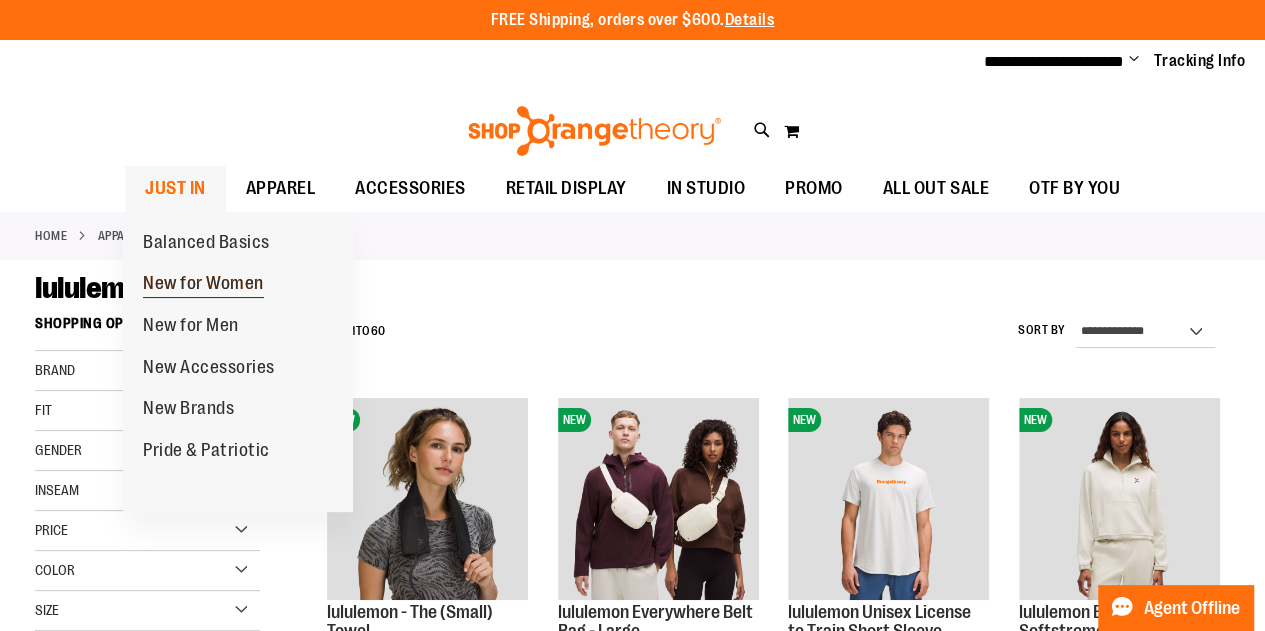 click on "New for Women" at bounding box center [203, 285] 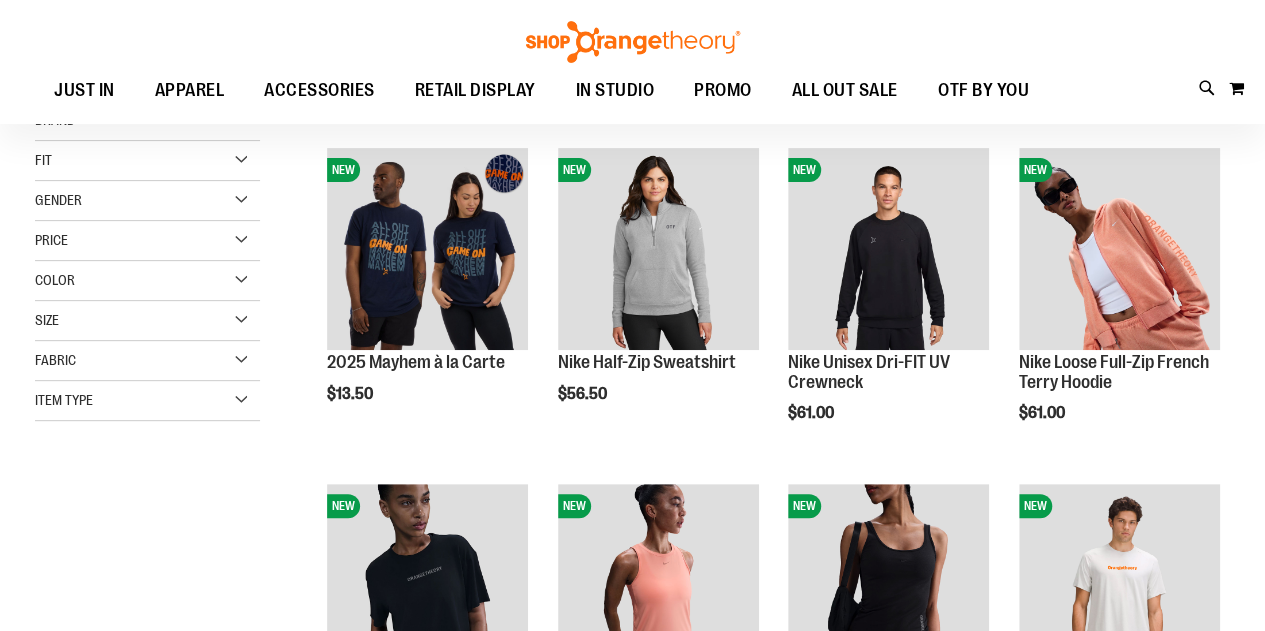 scroll, scrollTop: 252, scrollLeft: 0, axis: vertical 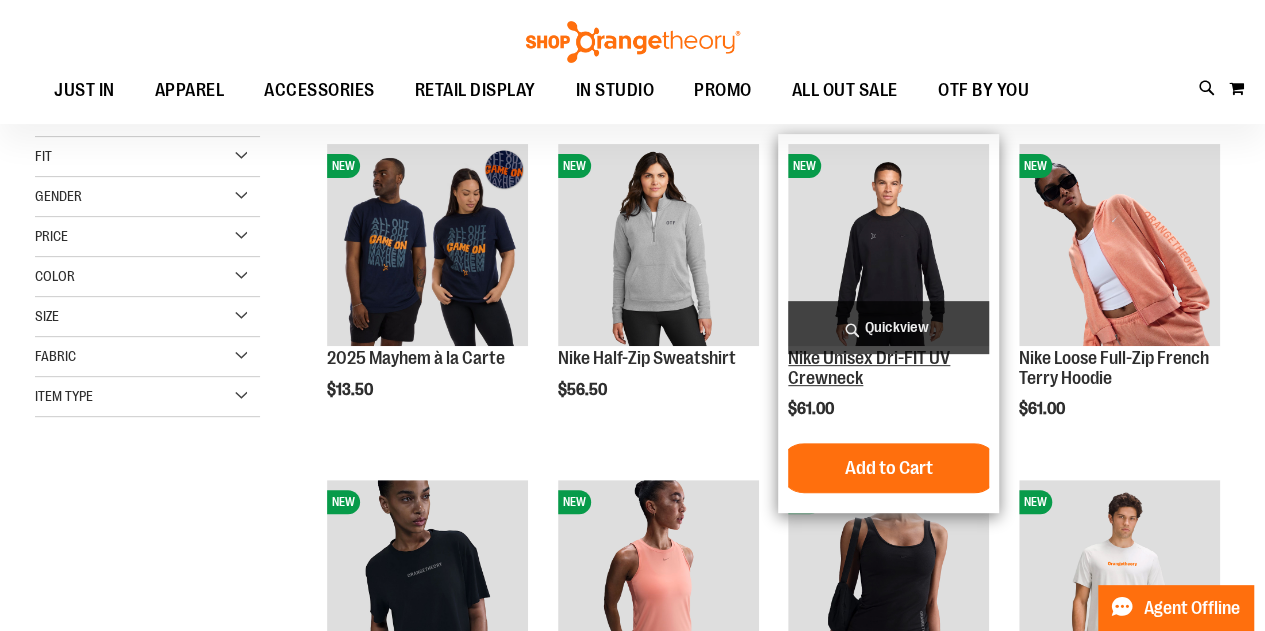 click on "Nike Unisex Dri-FIT UV Crewneck" at bounding box center [869, 368] 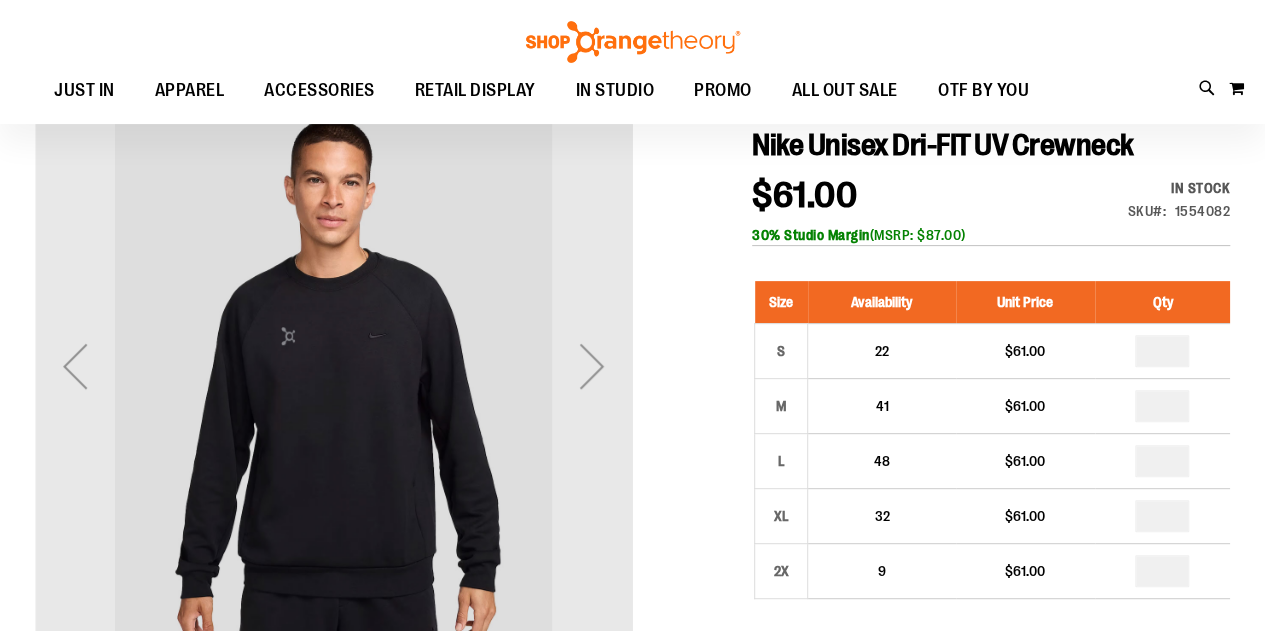 scroll, scrollTop: 214, scrollLeft: 0, axis: vertical 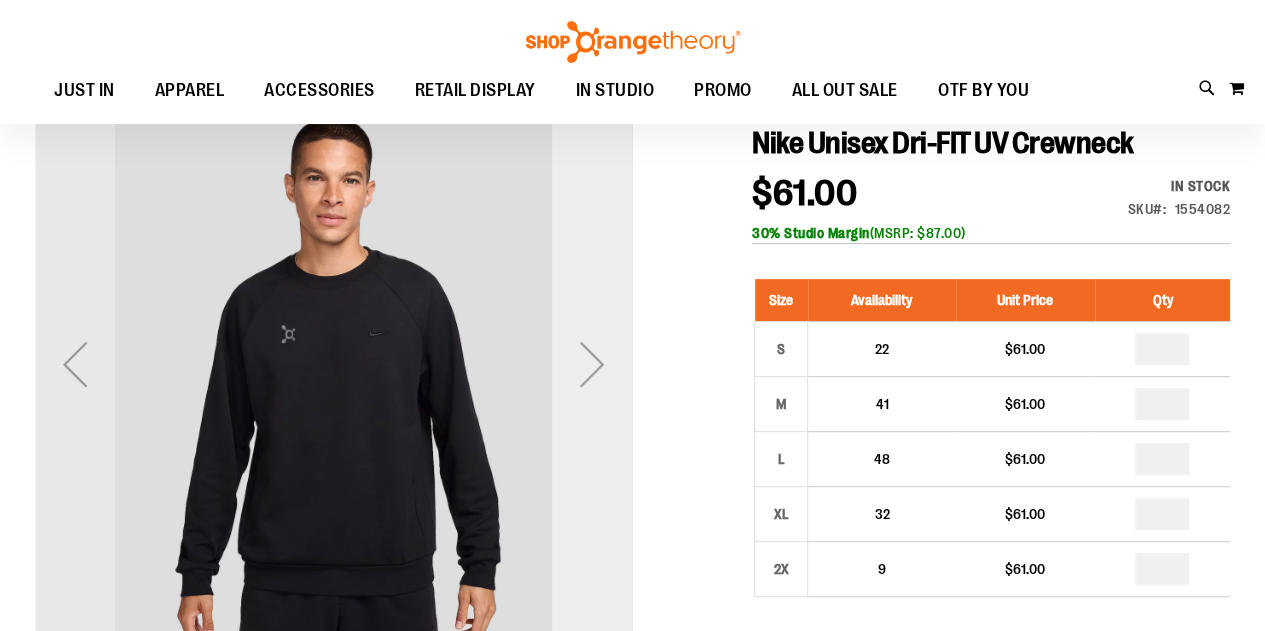 click at bounding box center (592, 364) 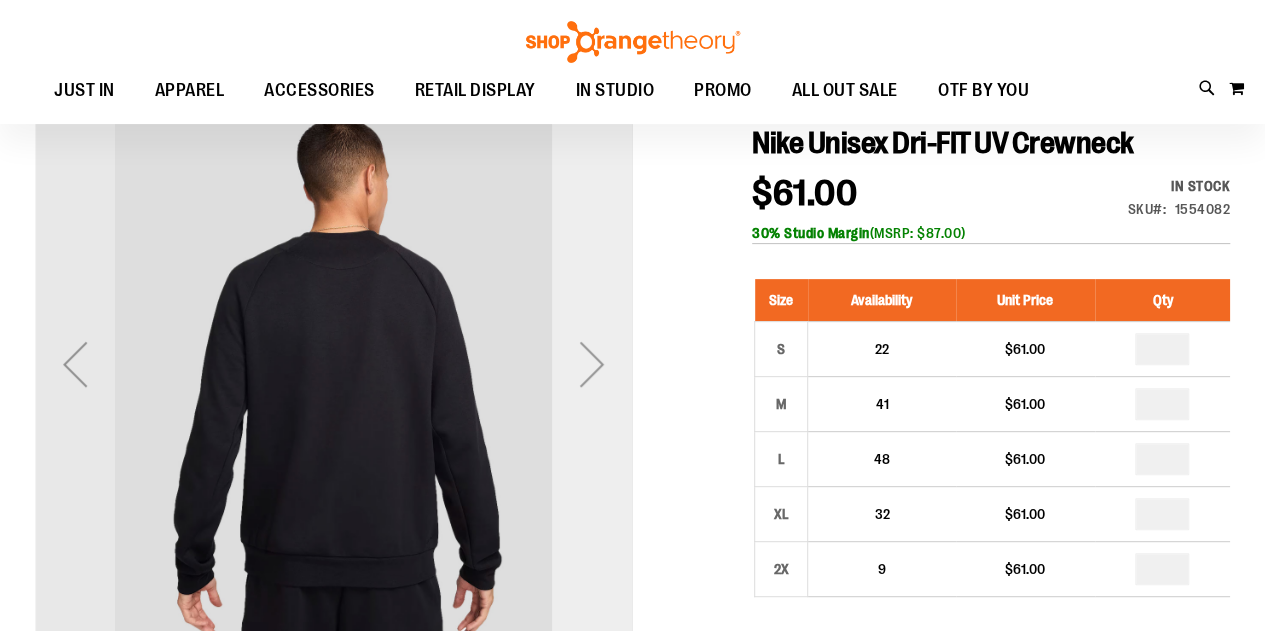 click at bounding box center [592, 364] 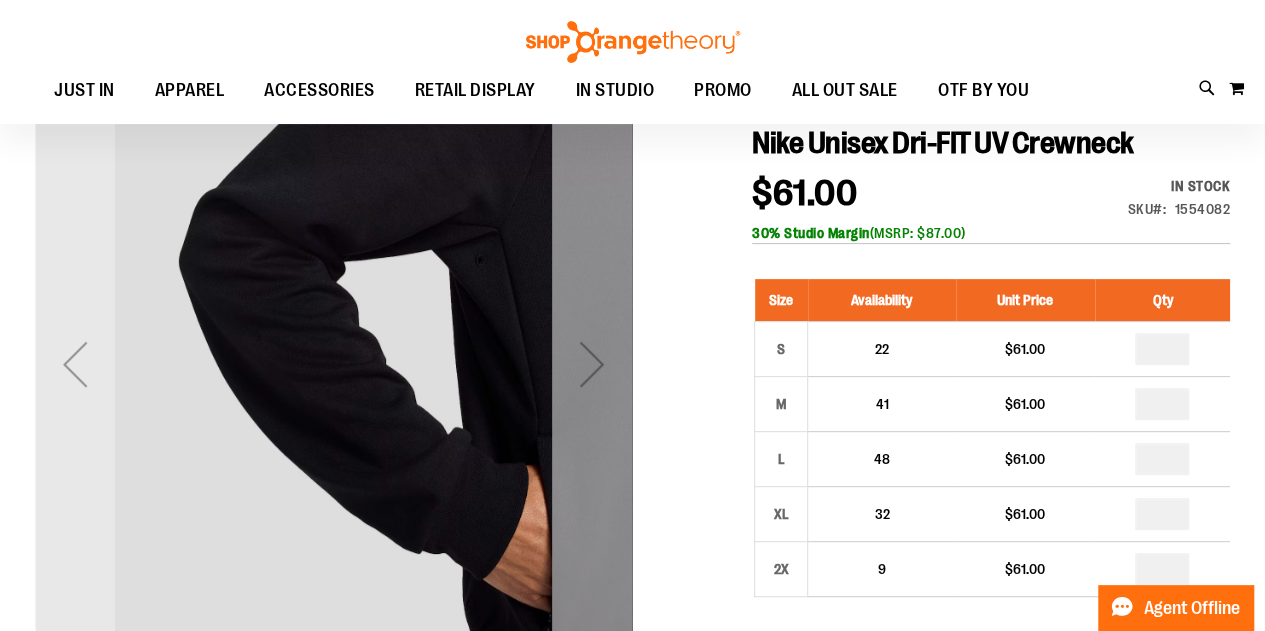 click at bounding box center [592, 364] 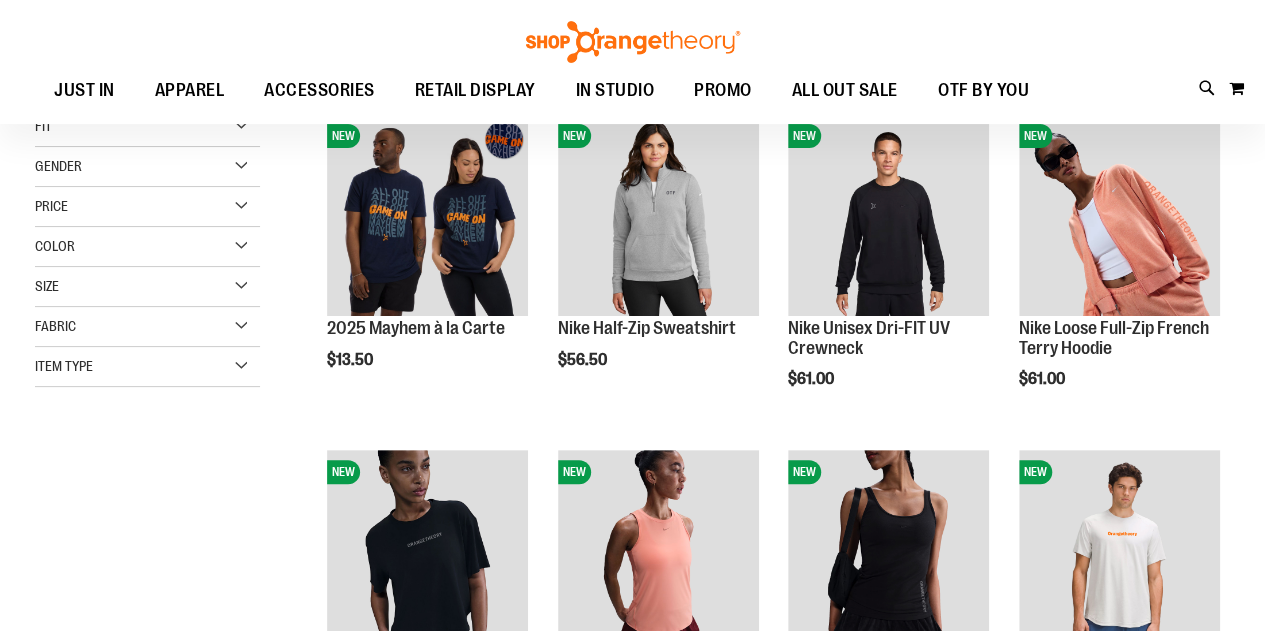 scroll, scrollTop: 74, scrollLeft: 0, axis: vertical 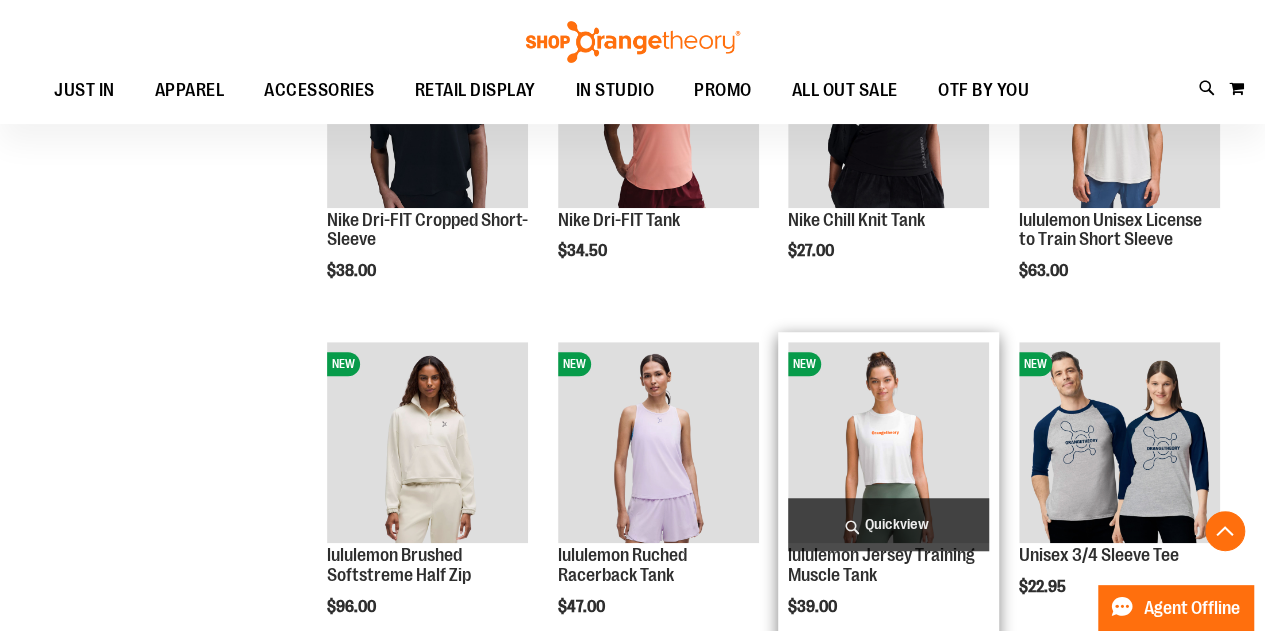 click at bounding box center (888, 442) 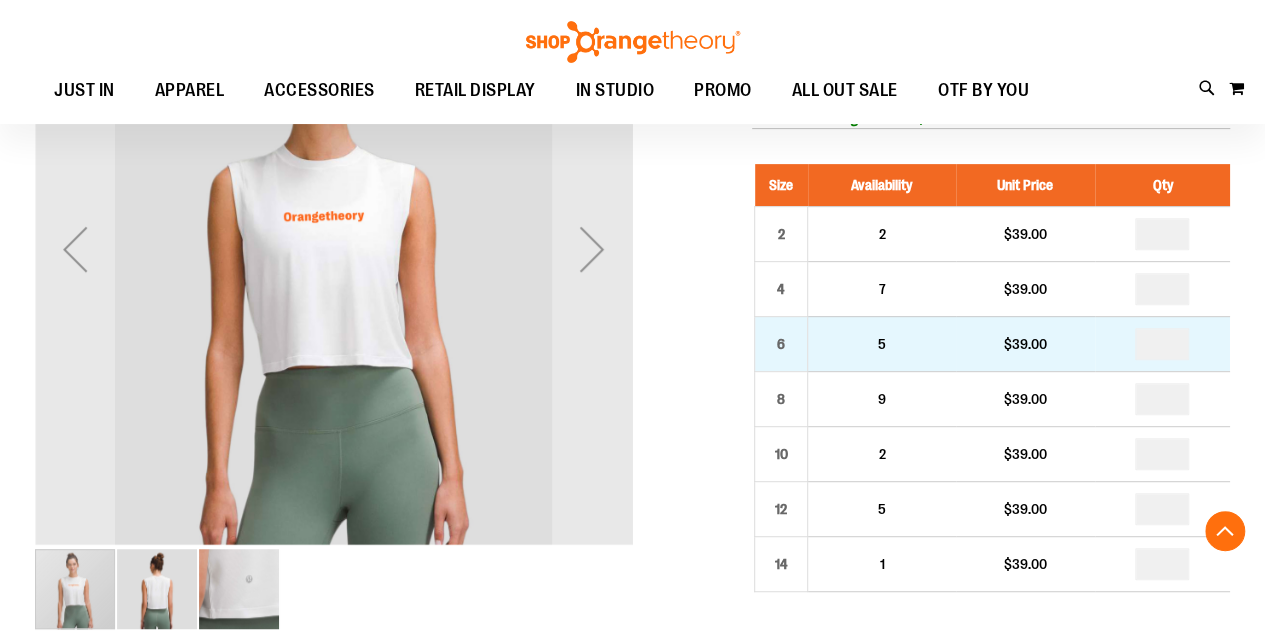 scroll, scrollTop: 328, scrollLeft: 0, axis: vertical 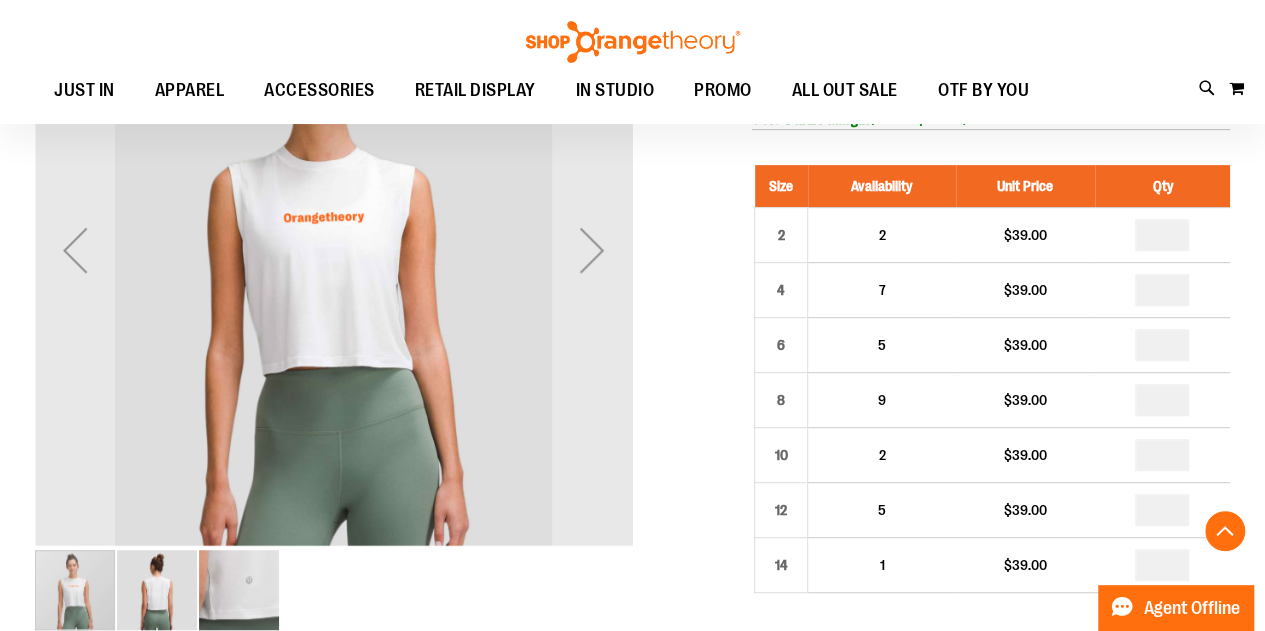 click at bounding box center (157, 590) 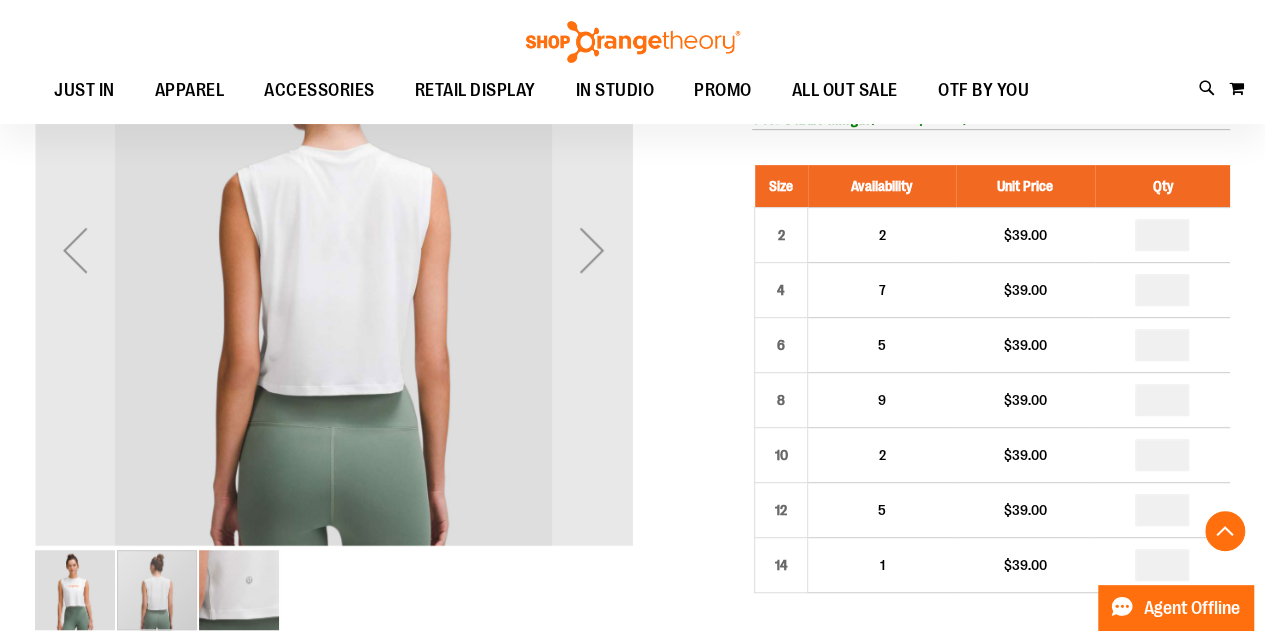 click at bounding box center [239, 590] 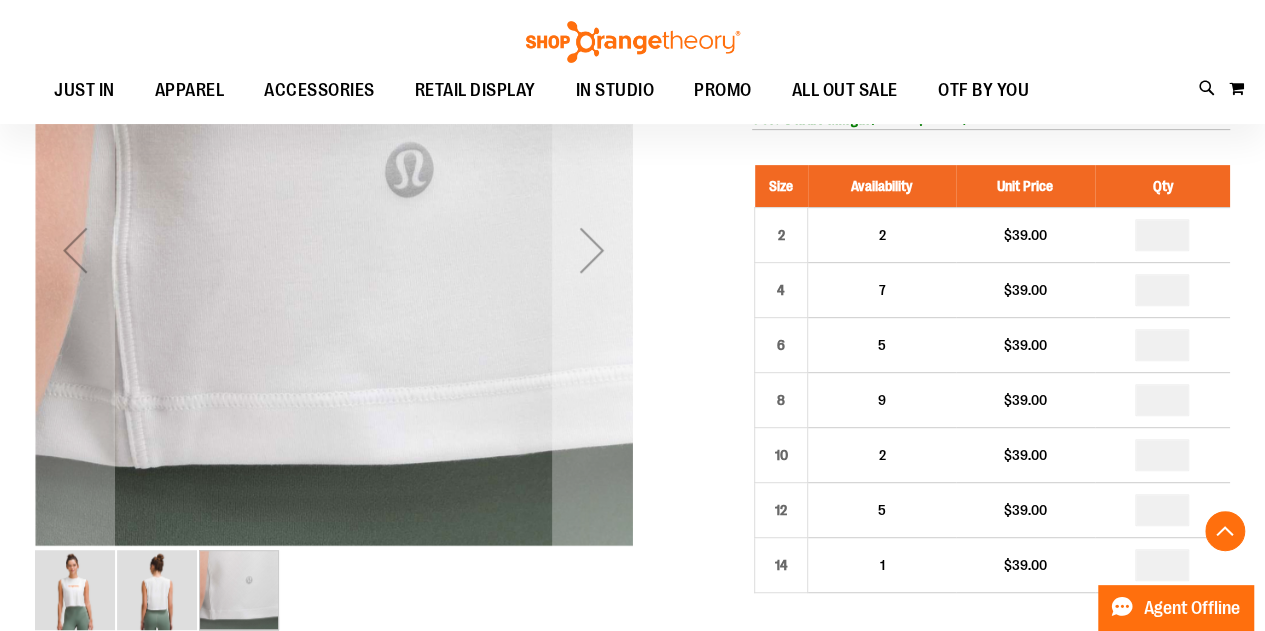 click at bounding box center [75, 590] 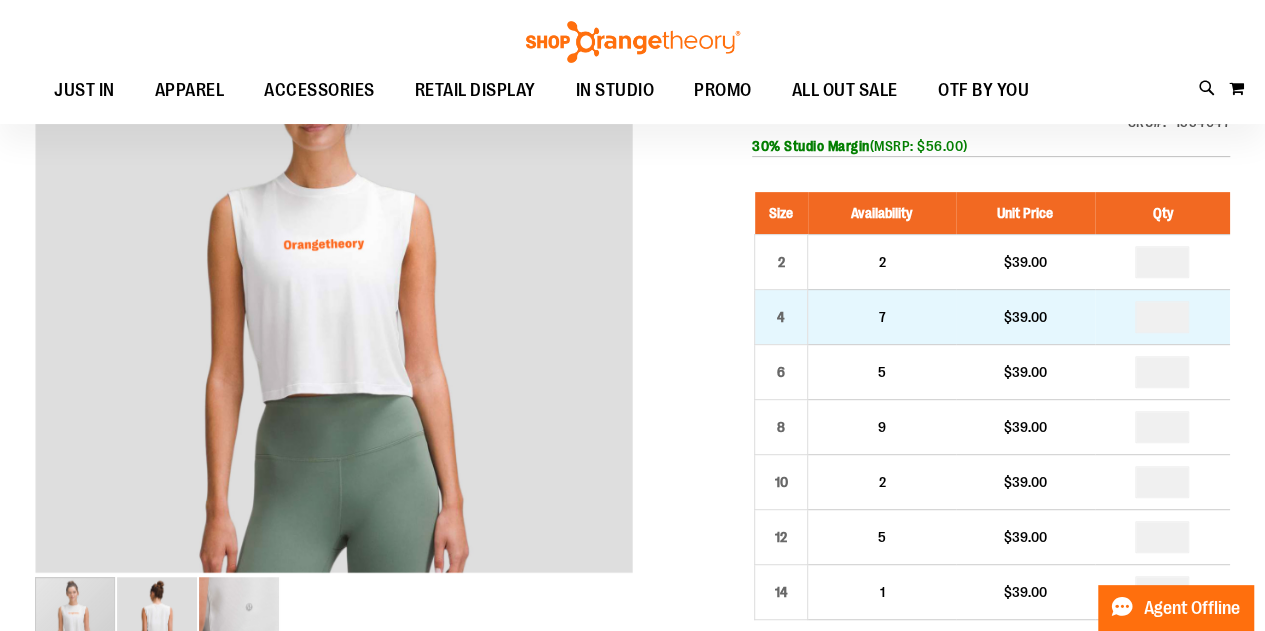 scroll, scrollTop: 303, scrollLeft: 0, axis: vertical 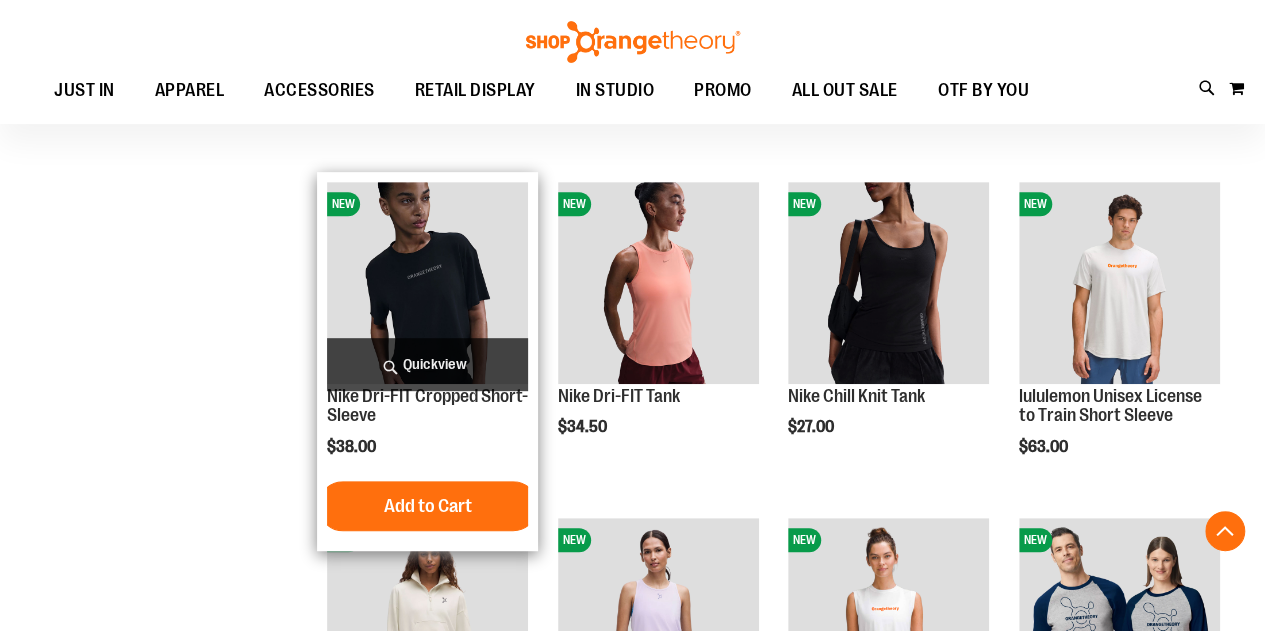 click at bounding box center [427, 282] 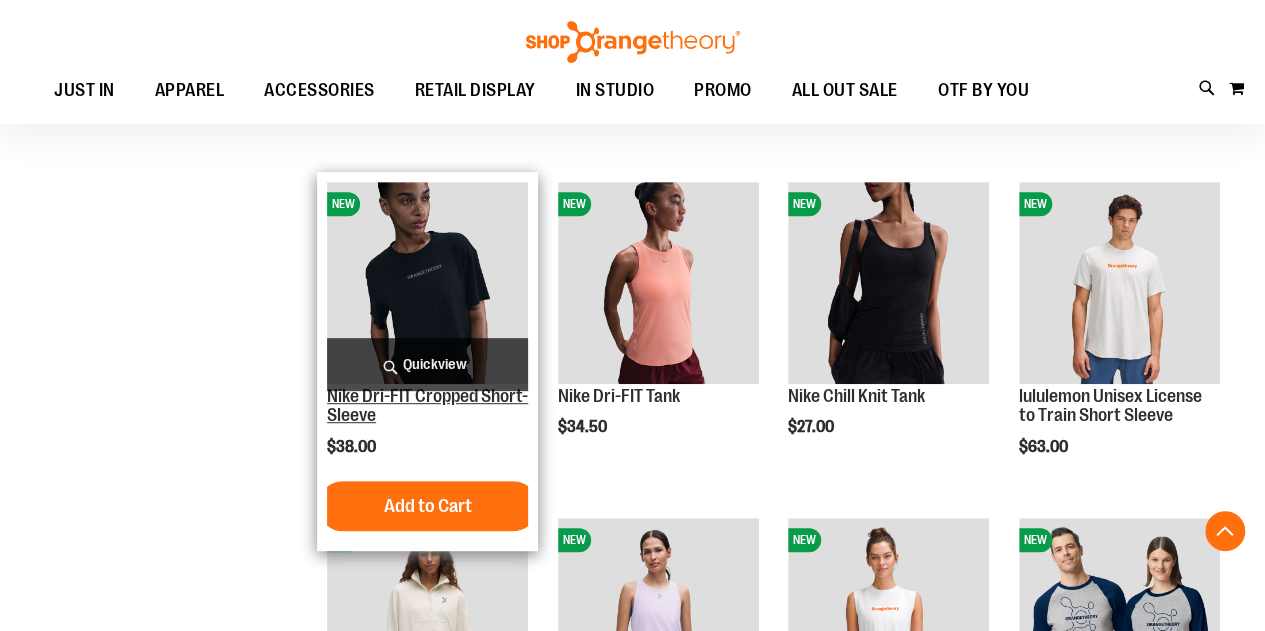 click on "Nike Dri-FIT Cropped Short-Sleeve" at bounding box center [427, 406] 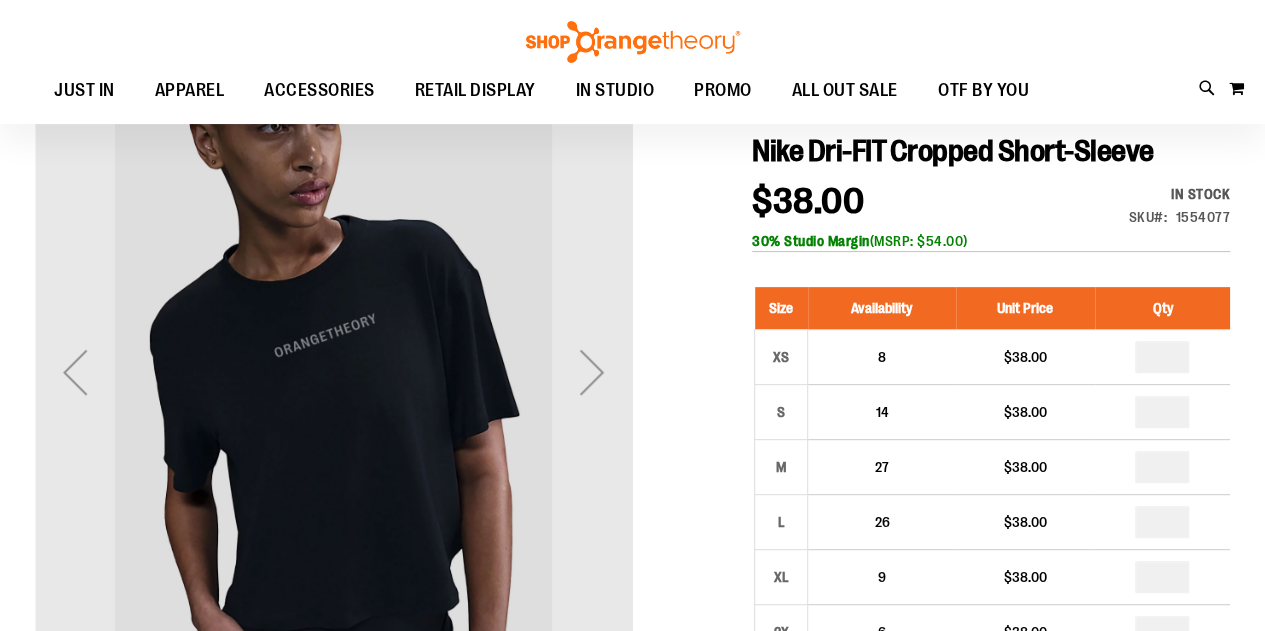 scroll, scrollTop: 222, scrollLeft: 0, axis: vertical 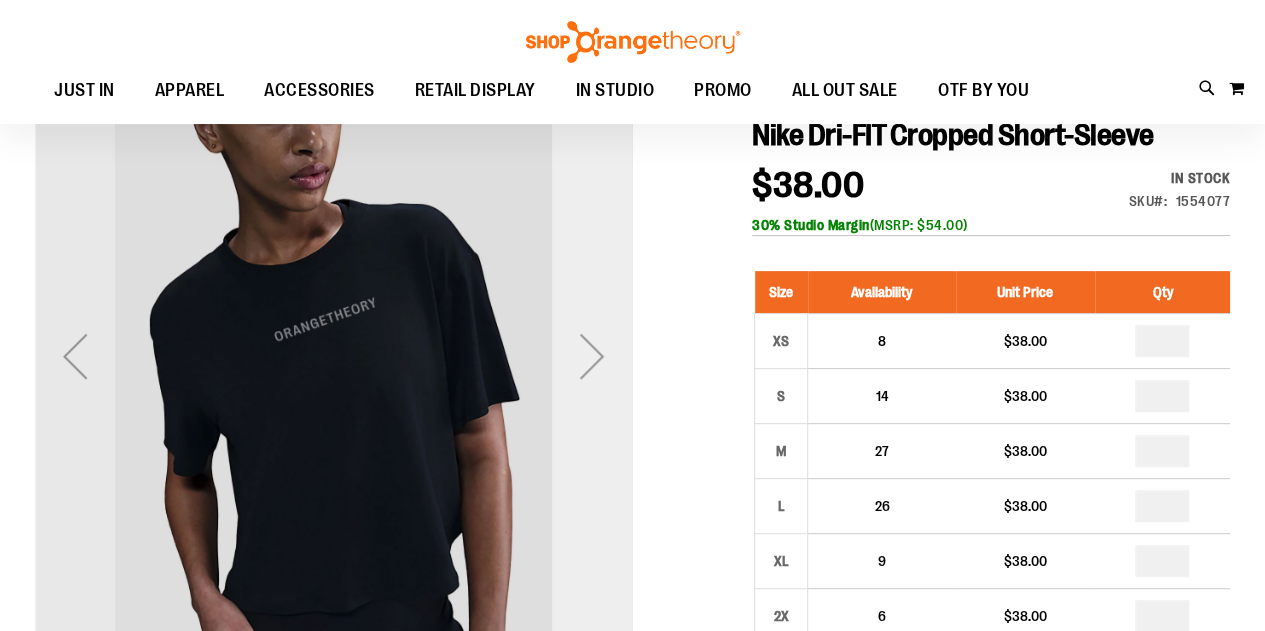 click at bounding box center [592, 356] 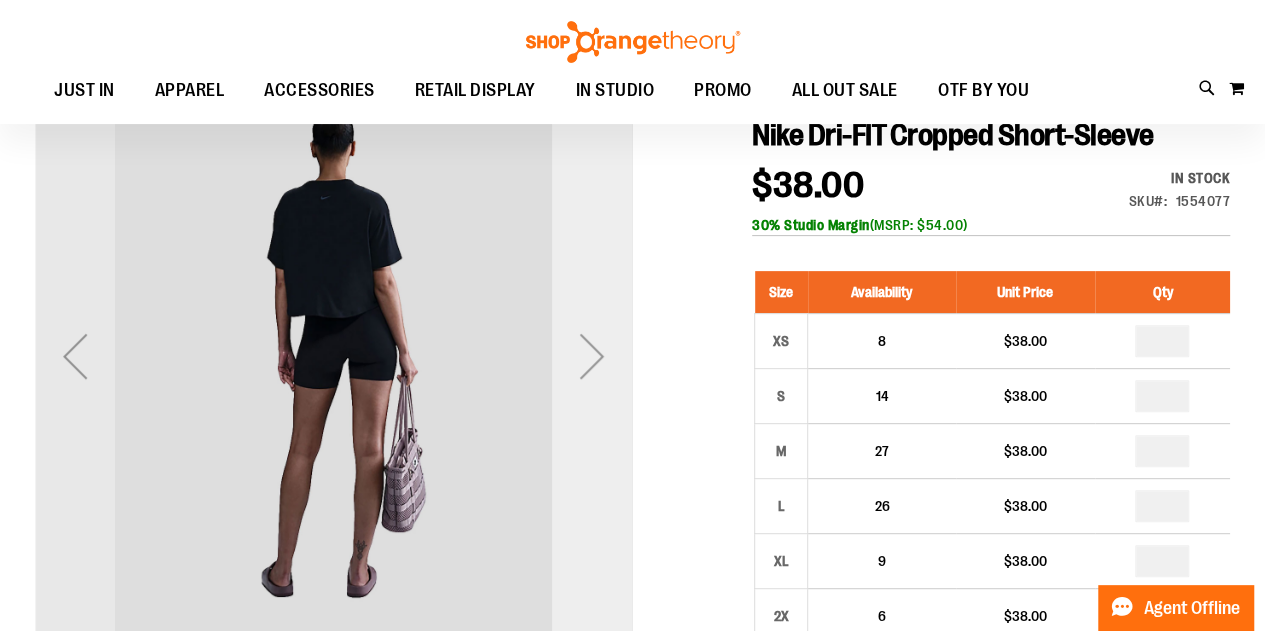 click at bounding box center (592, 356) 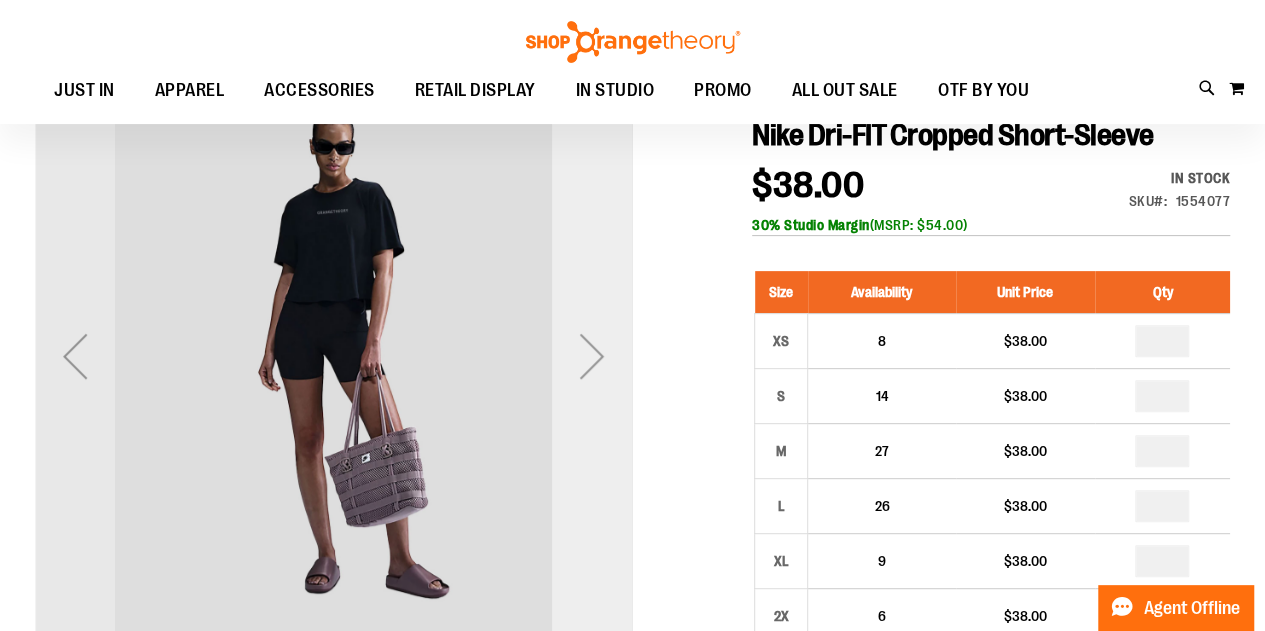 click at bounding box center [592, 356] 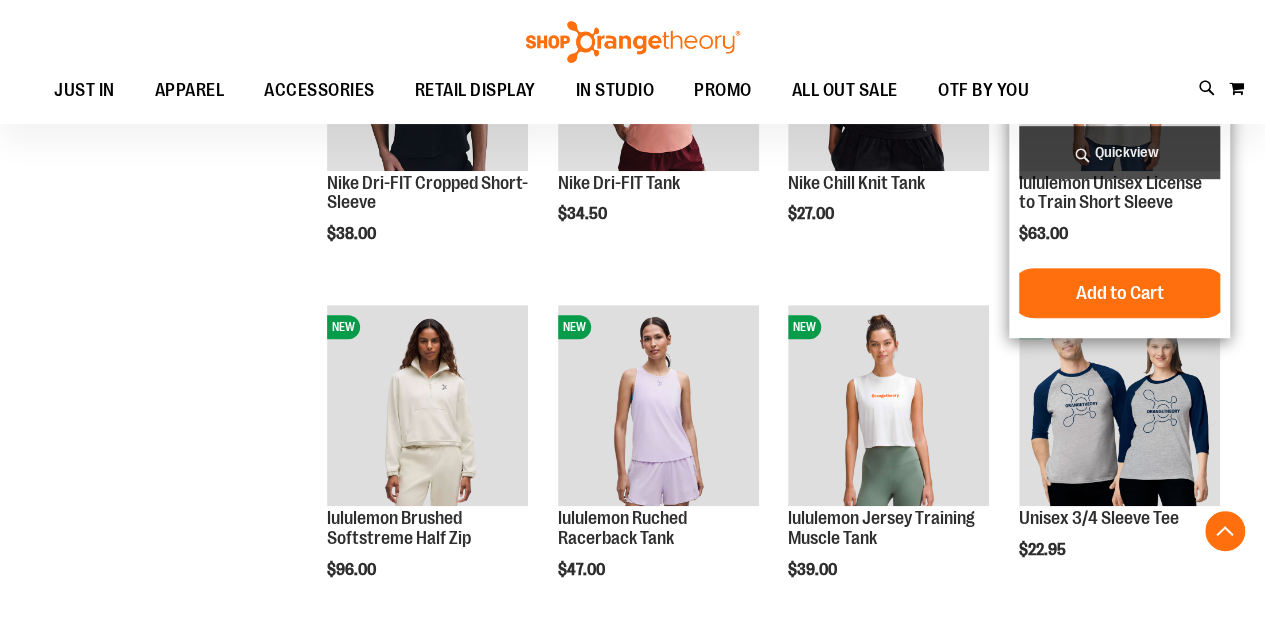scroll, scrollTop: 594, scrollLeft: 0, axis: vertical 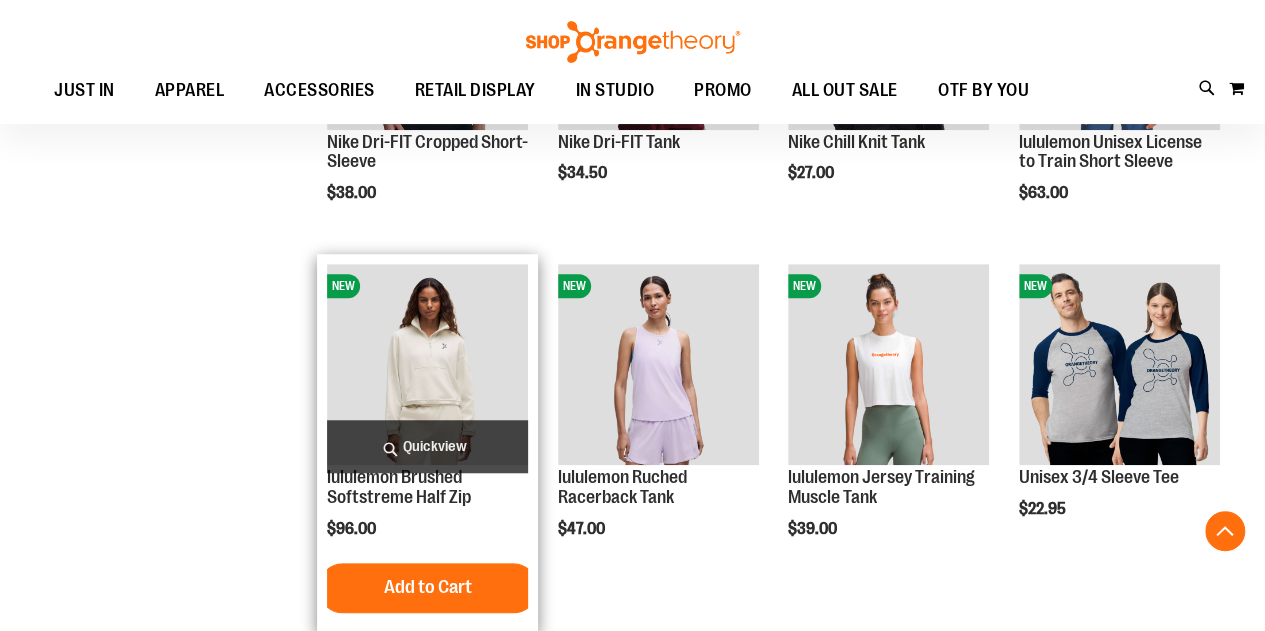 click at bounding box center (427, 364) 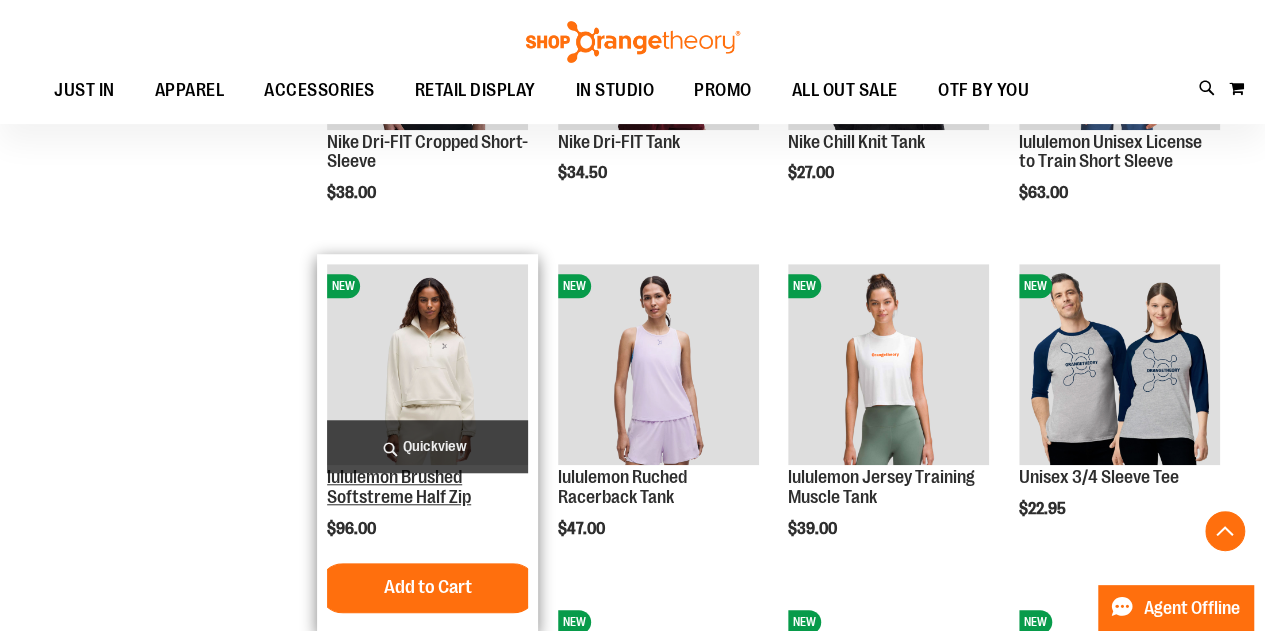 click on "lululemon Brushed Softstreme Half Zip" at bounding box center [399, 487] 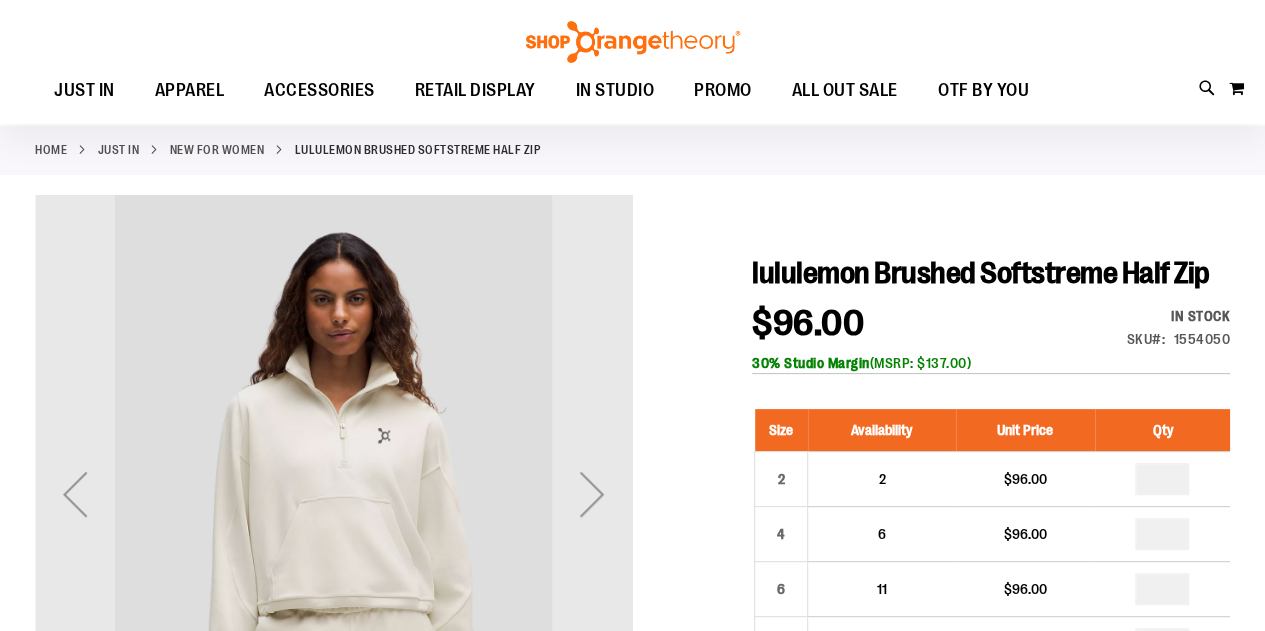 scroll, scrollTop: 195, scrollLeft: 0, axis: vertical 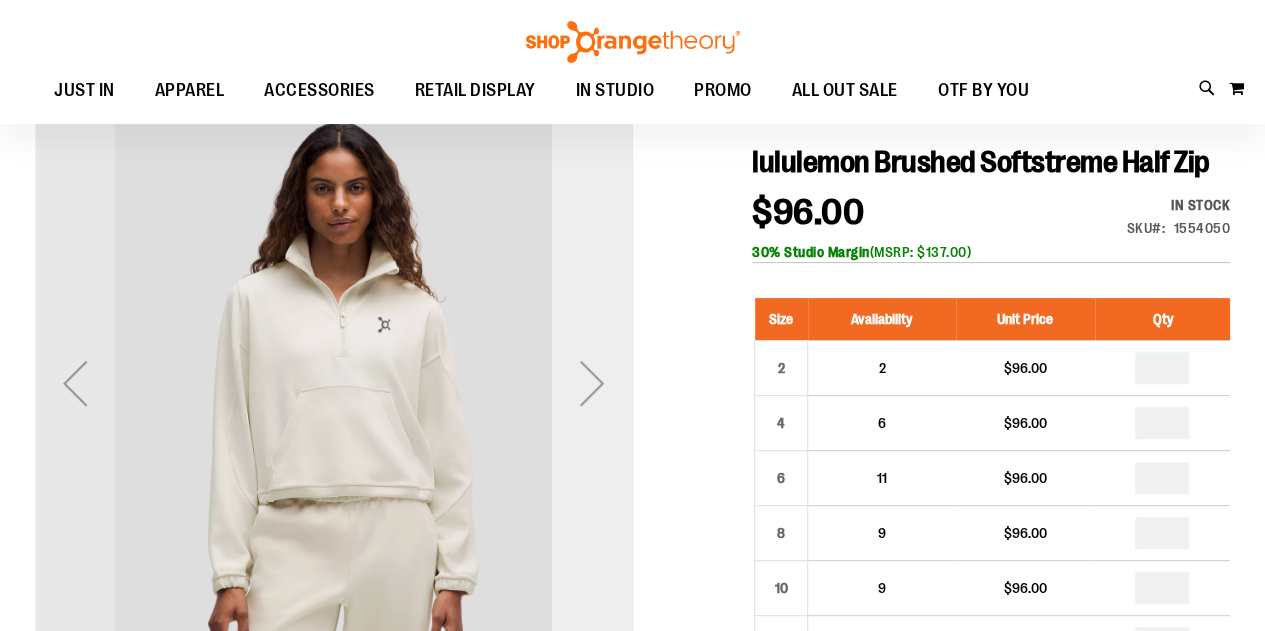 click at bounding box center [592, 383] 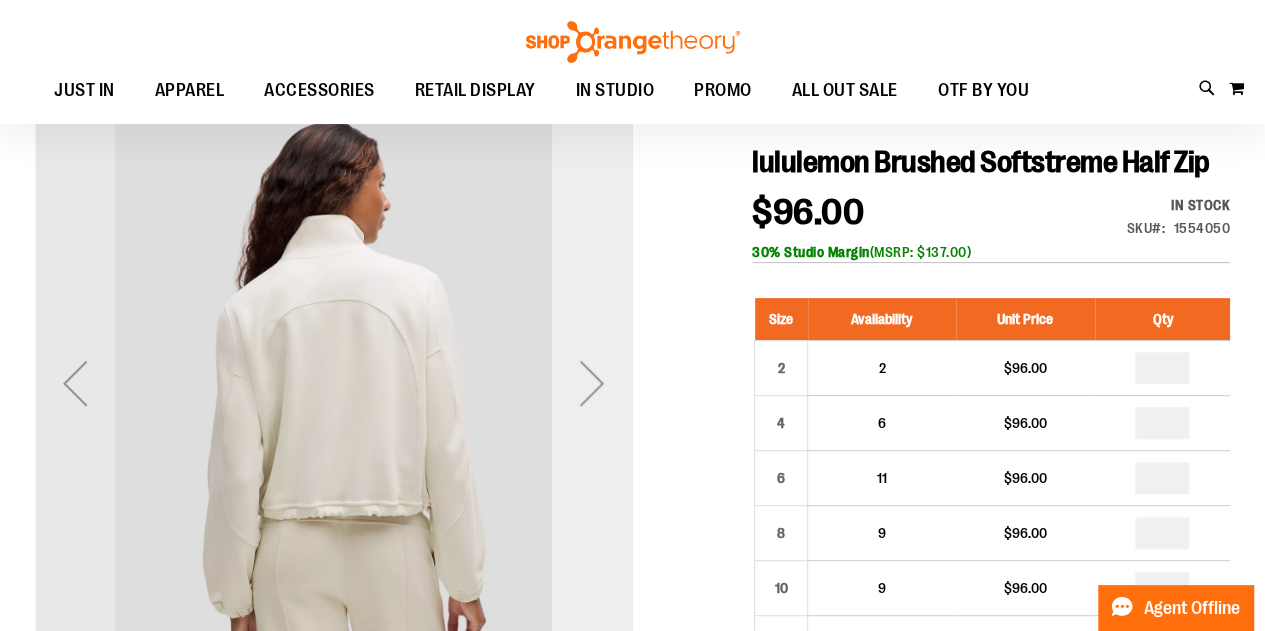 click at bounding box center [592, 383] 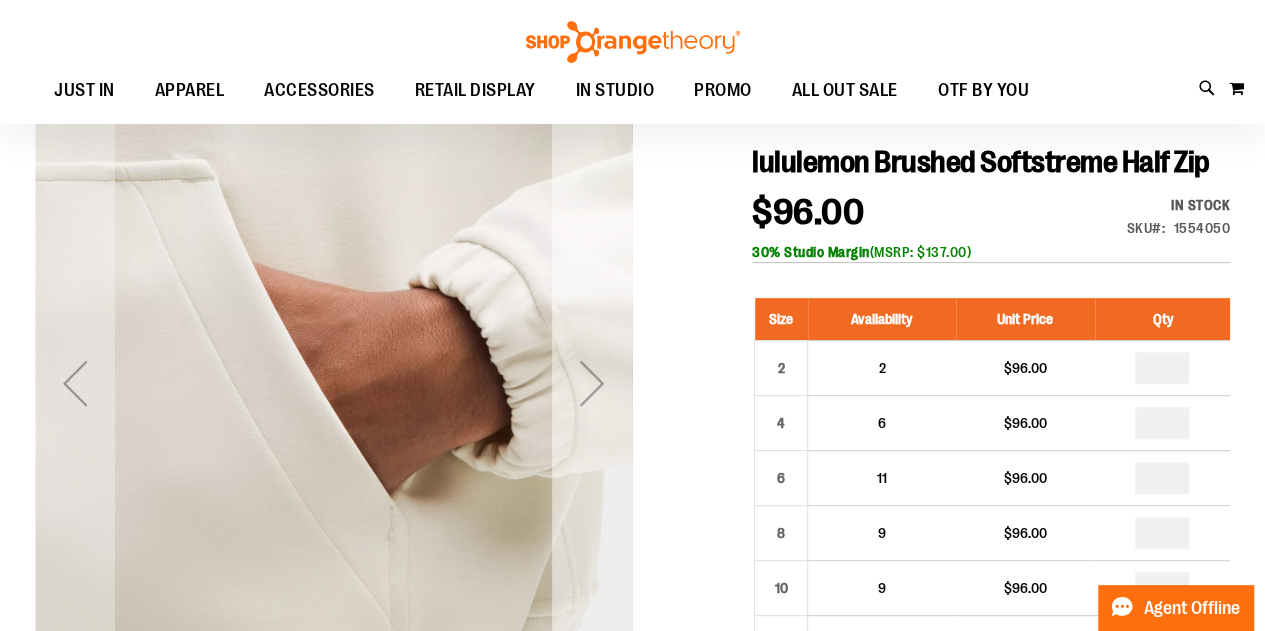 click at bounding box center [592, 383] 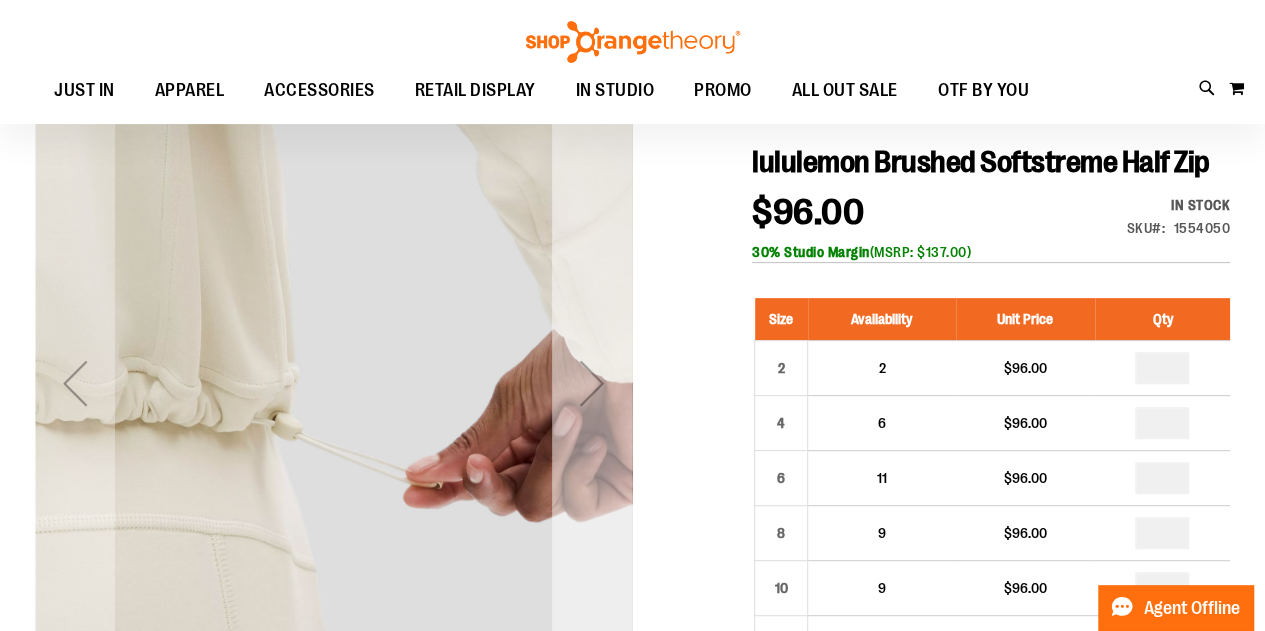 click at bounding box center [592, 383] 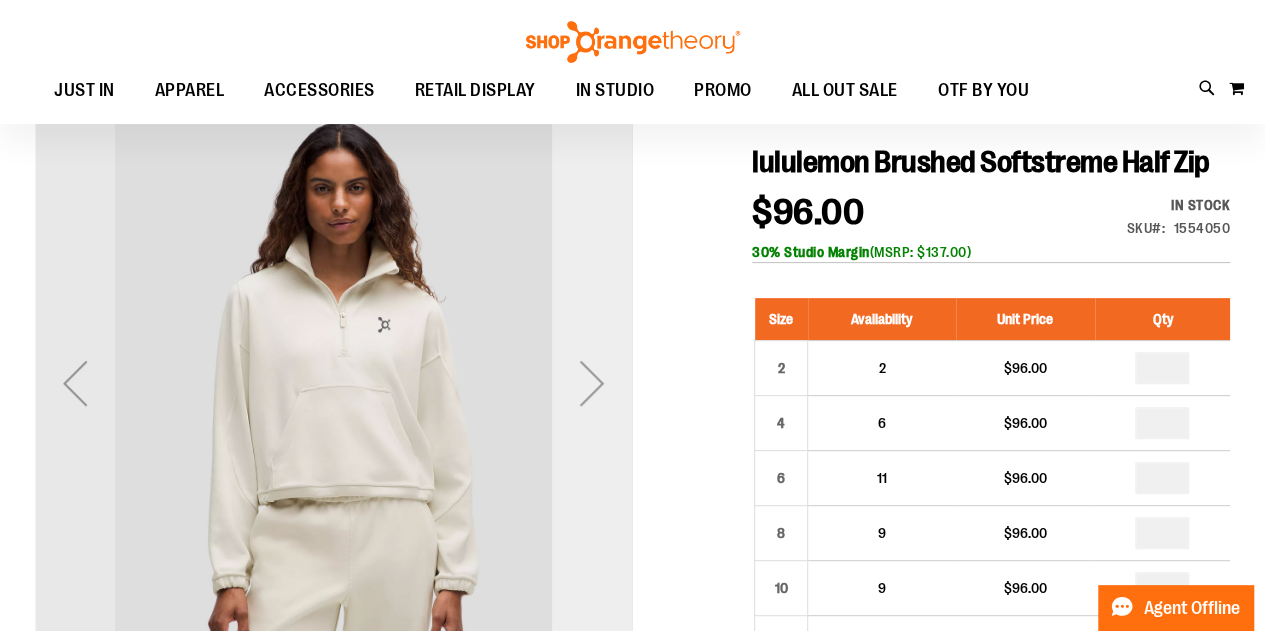 click at bounding box center [592, 383] 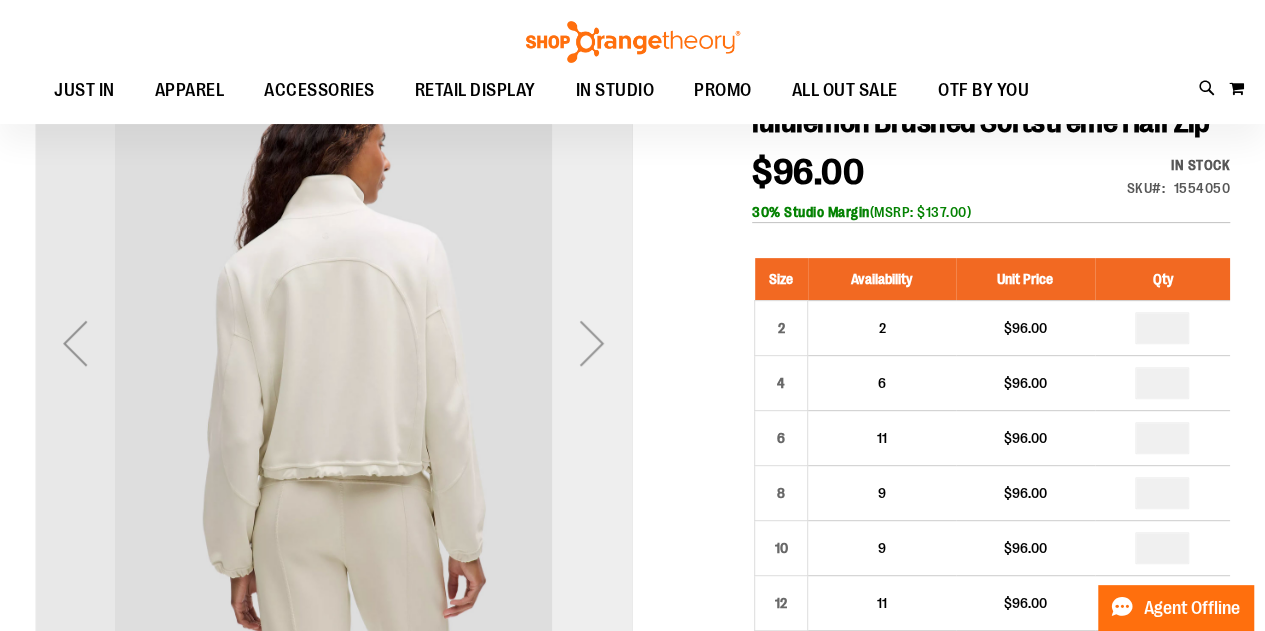 scroll, scrollTop: 234, scrollLeft: 0, axis: vertical 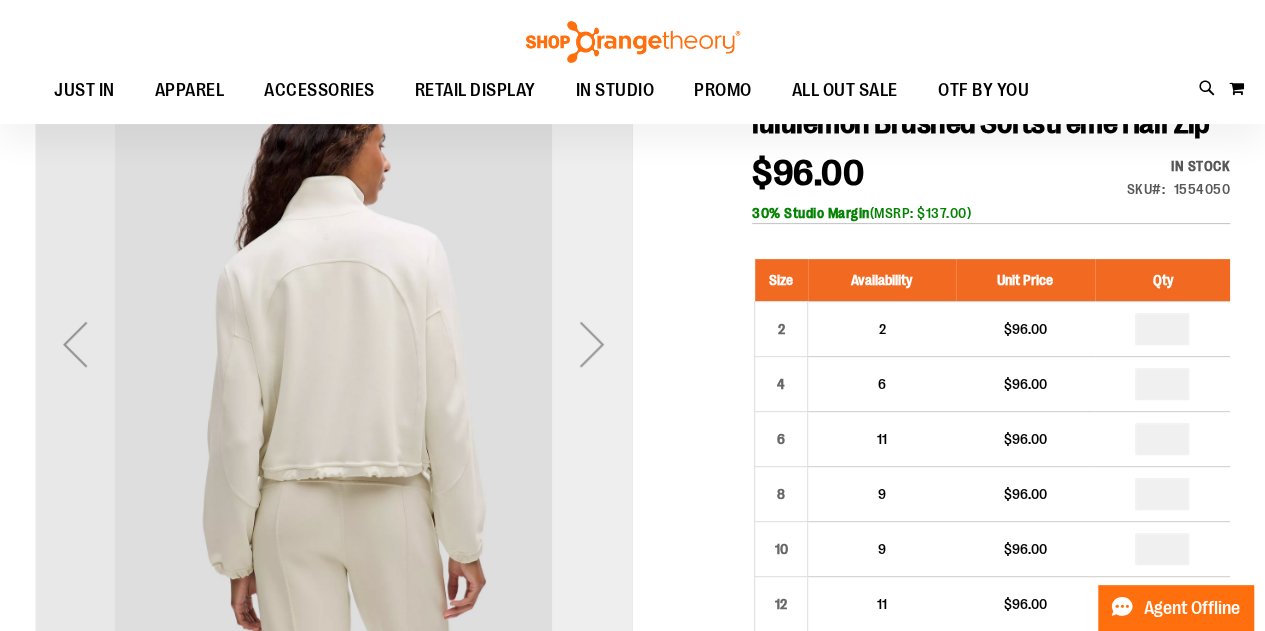 click at bounding box center [592, 344] 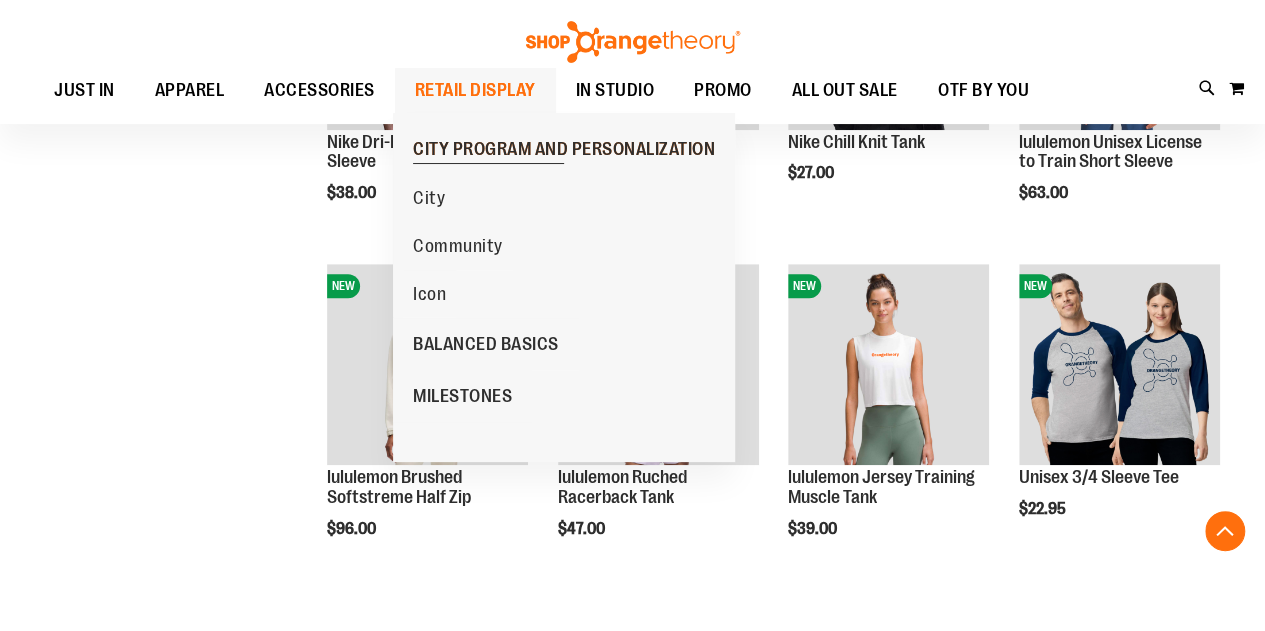 scroll, scrollTop: 594, scrollLeft: 0, axis: vertical 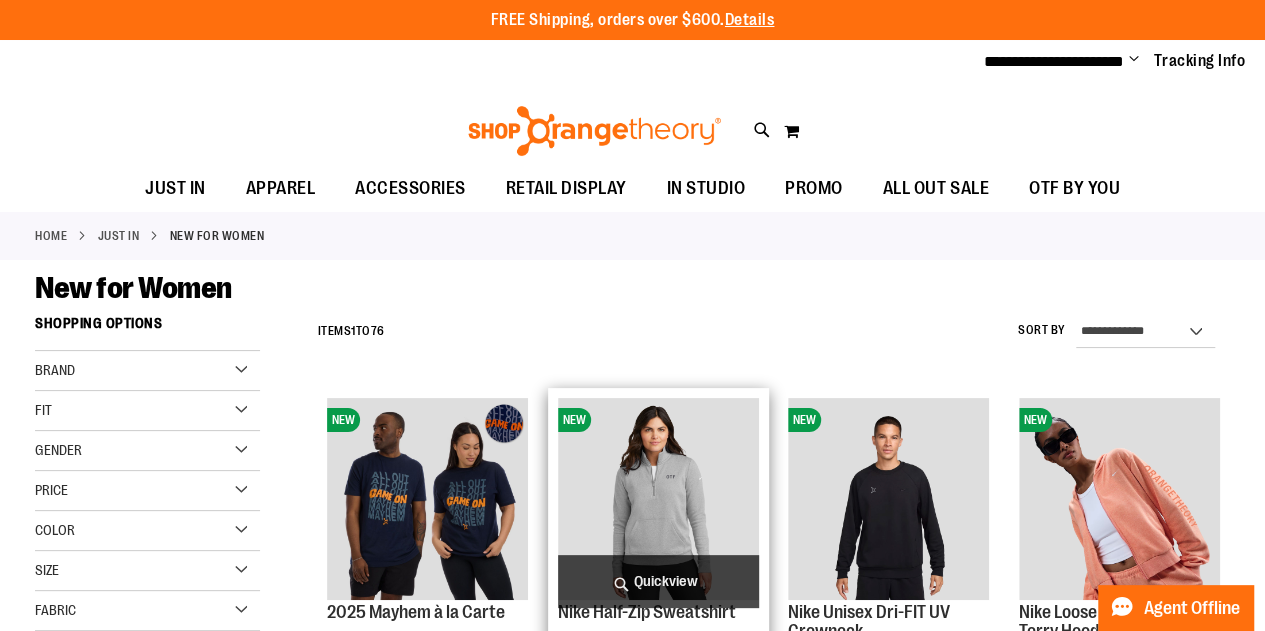 click at bounding box center [658, 498] 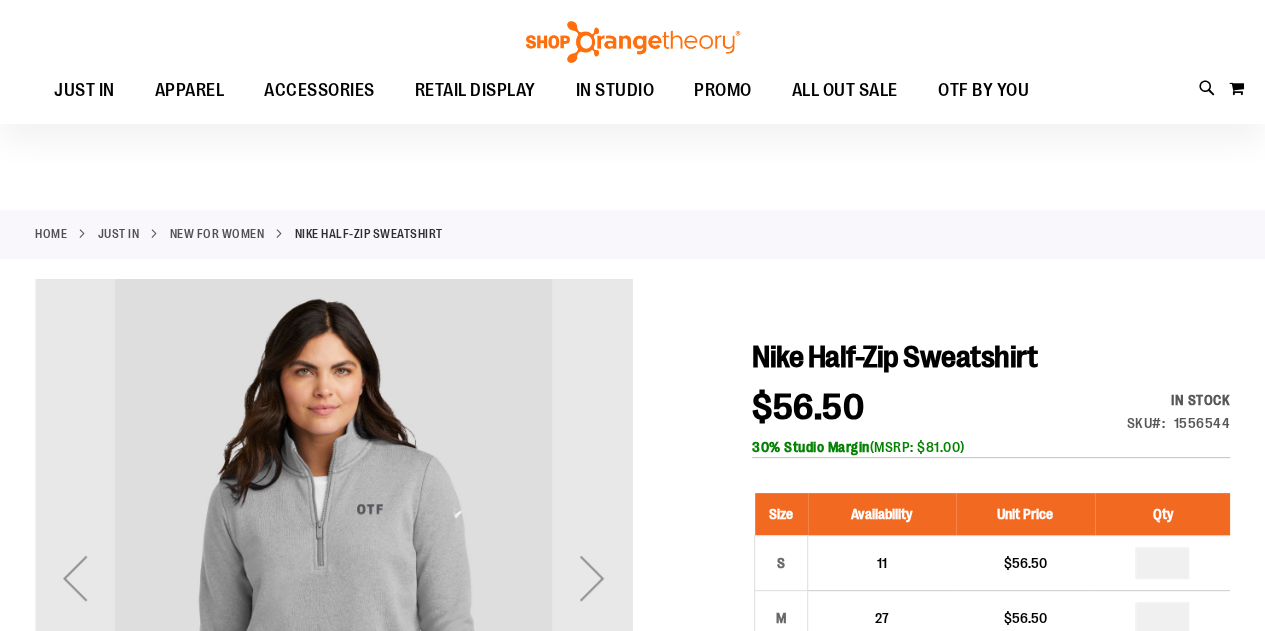 scroll, scrollTop: 240, scrollLeft: 0, axis: vertical 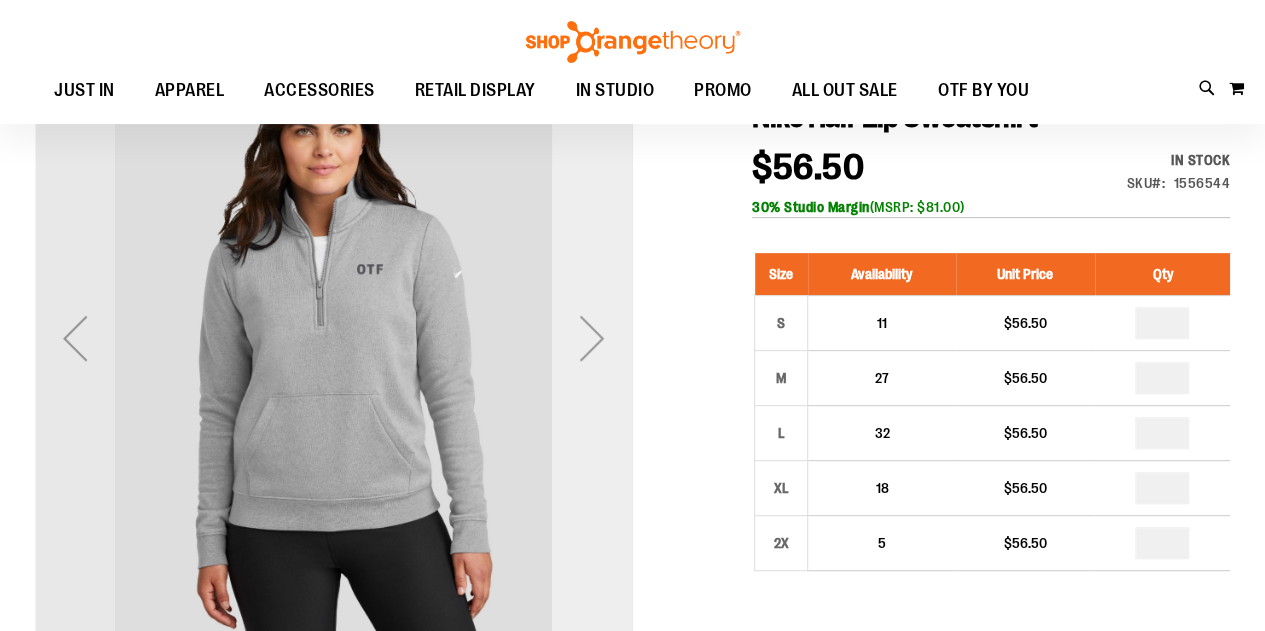 click at bounding box center [592, 338] 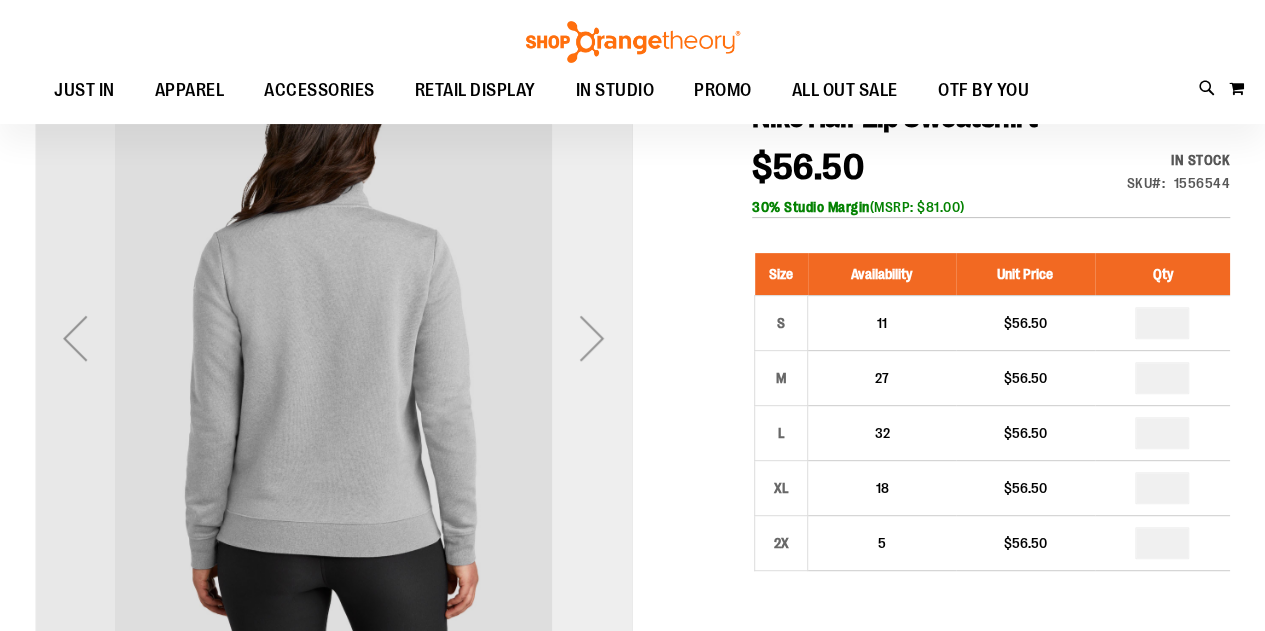 click at bounding box center [592, 338] 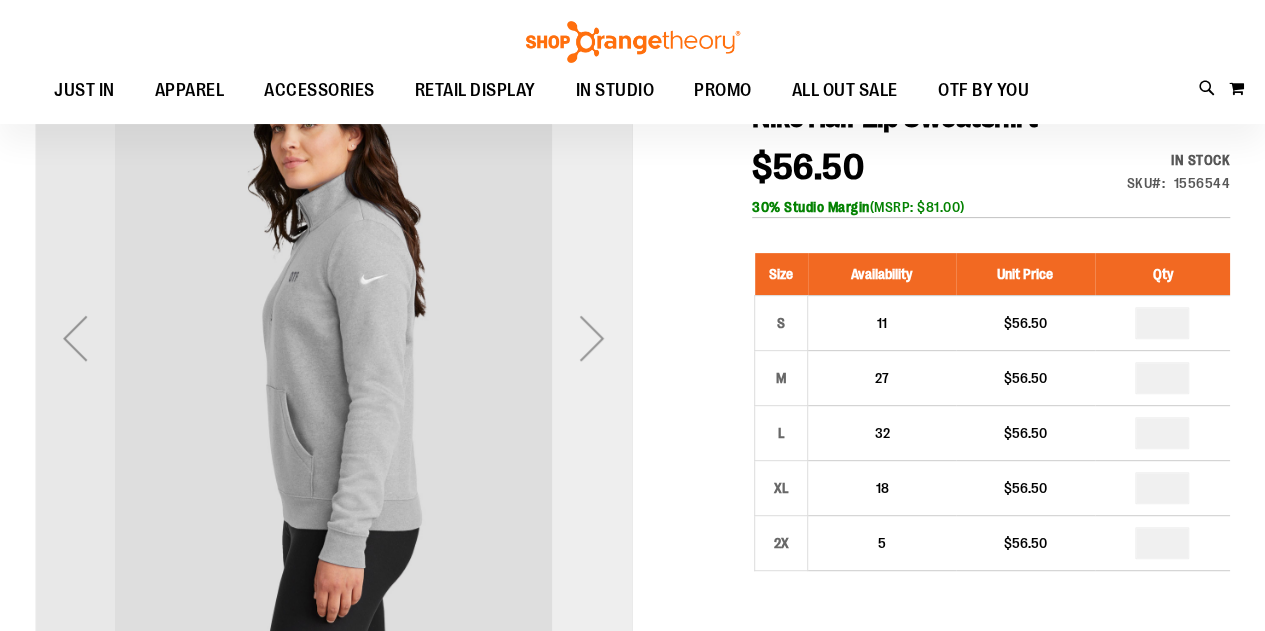 click at bounding box center [592, 338] 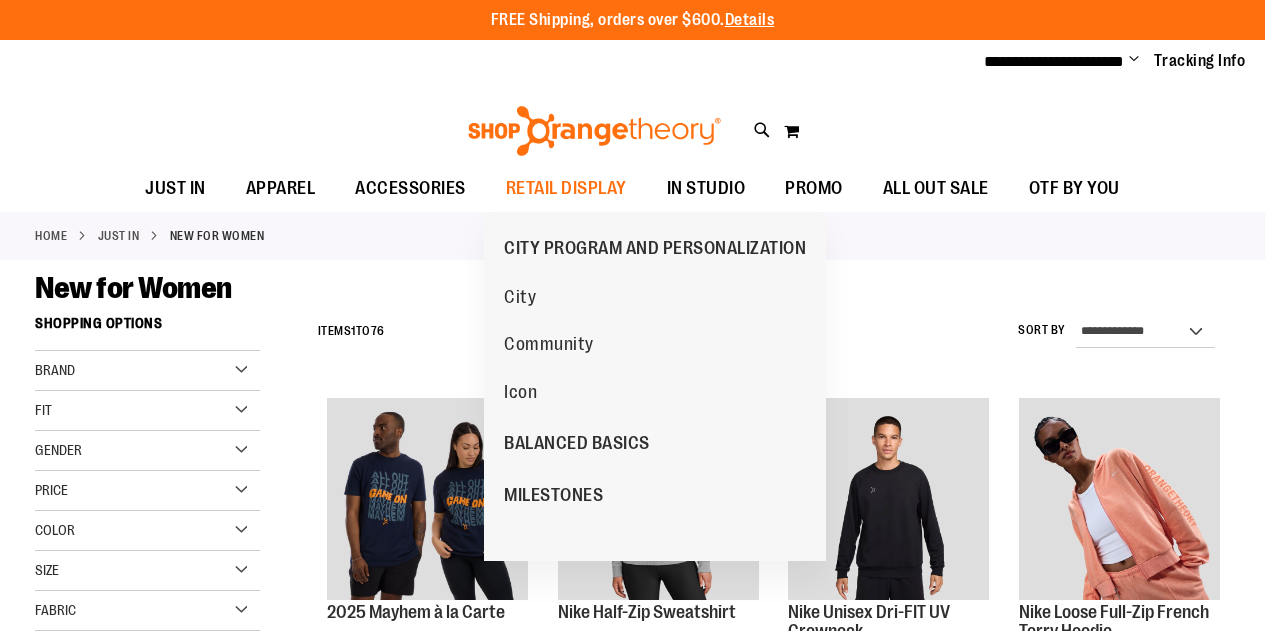 scroll, scrollTop: 0, scrollLeft: 0, axis: both 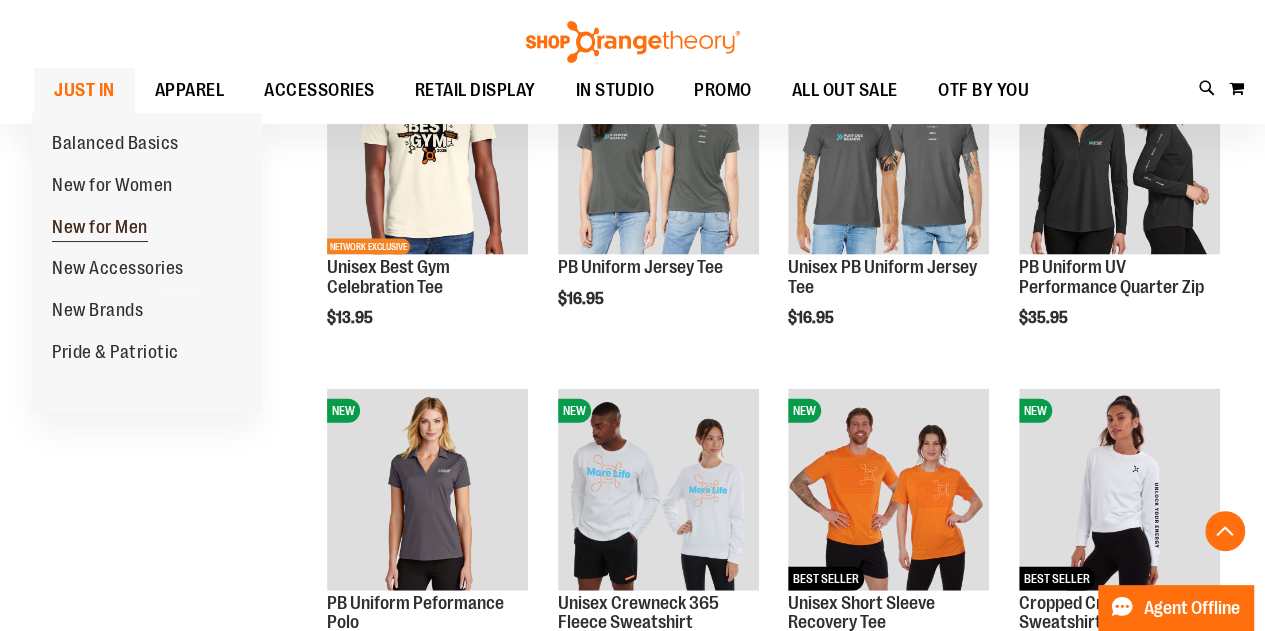 click on "New for Men" at bounding box center [100, 229] 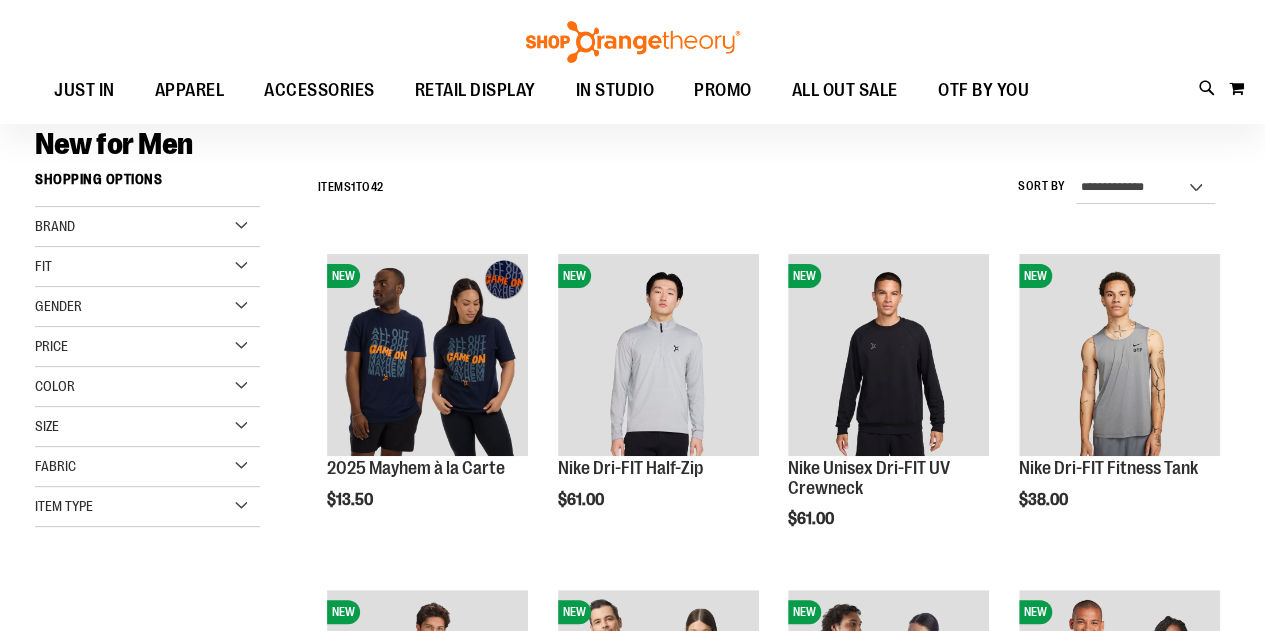 scroll, scrollTop: 148, scrollLeft: 0, axis: vertical 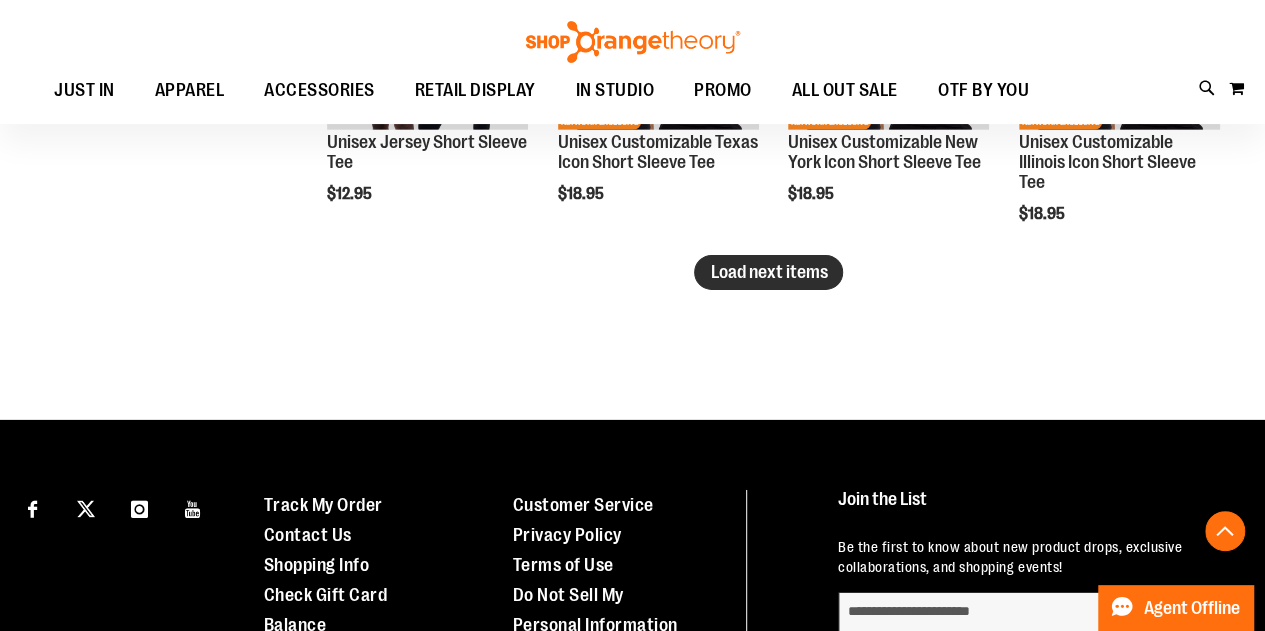 click on "Load next items" at bounding box center [768, 272] 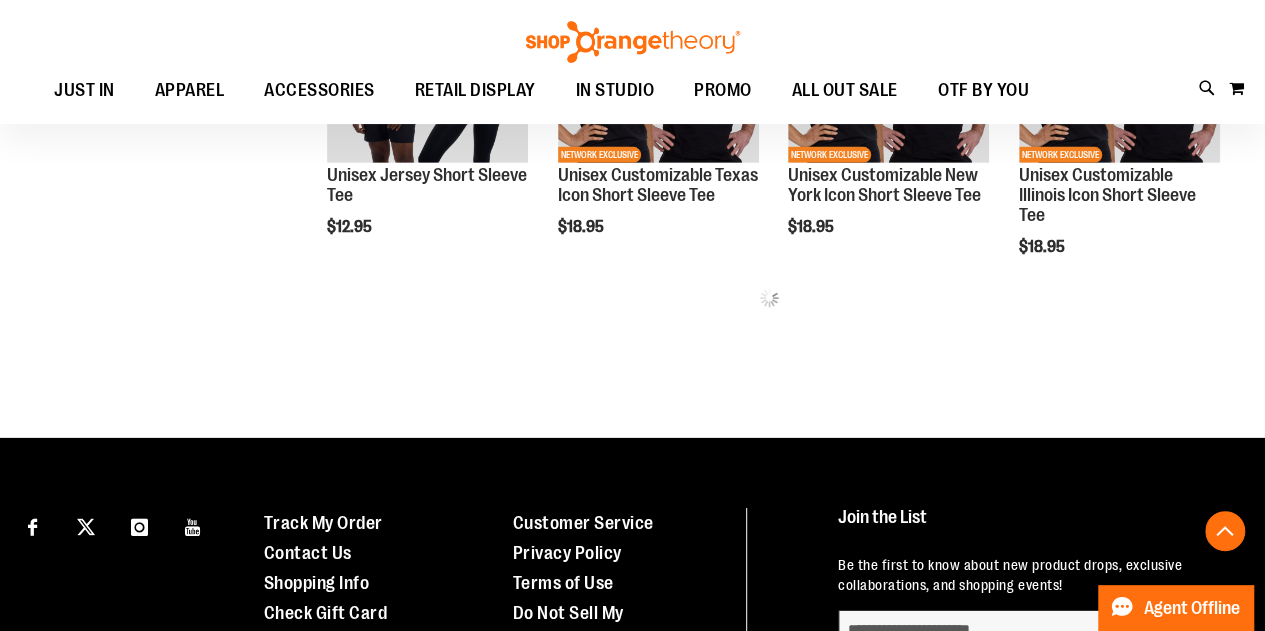 scroll, scrollTop: 3120, scrollLeft: 0, axis: vertical 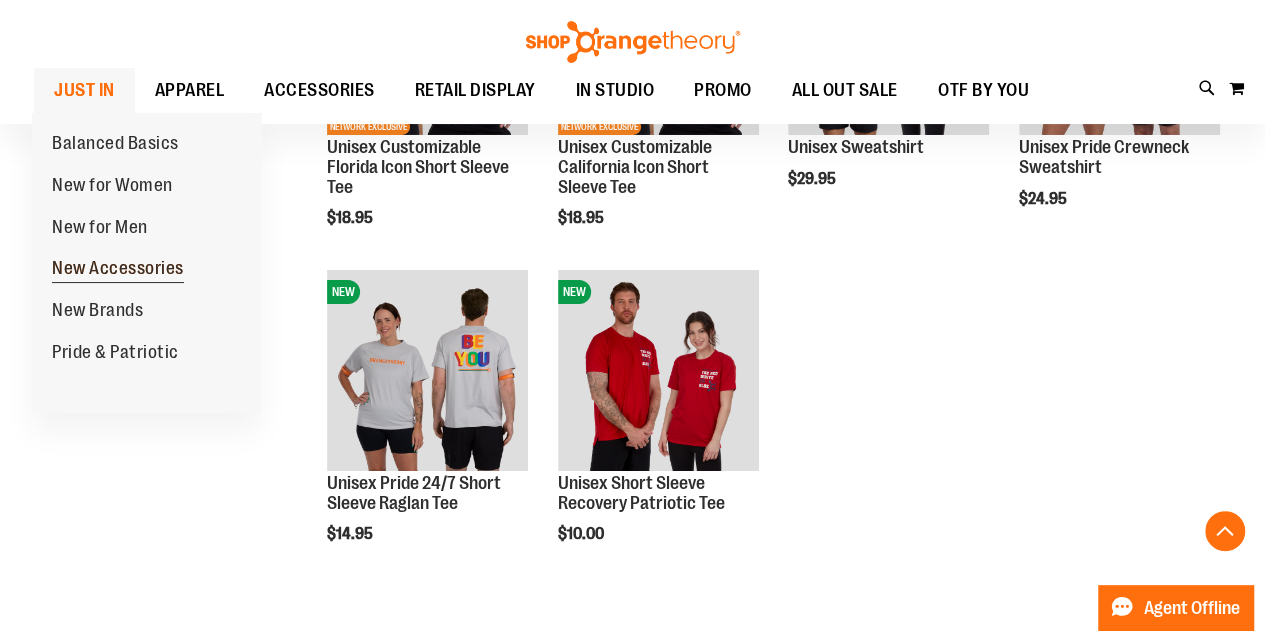 click on "New Accessories" at bounding box center [118, 270] 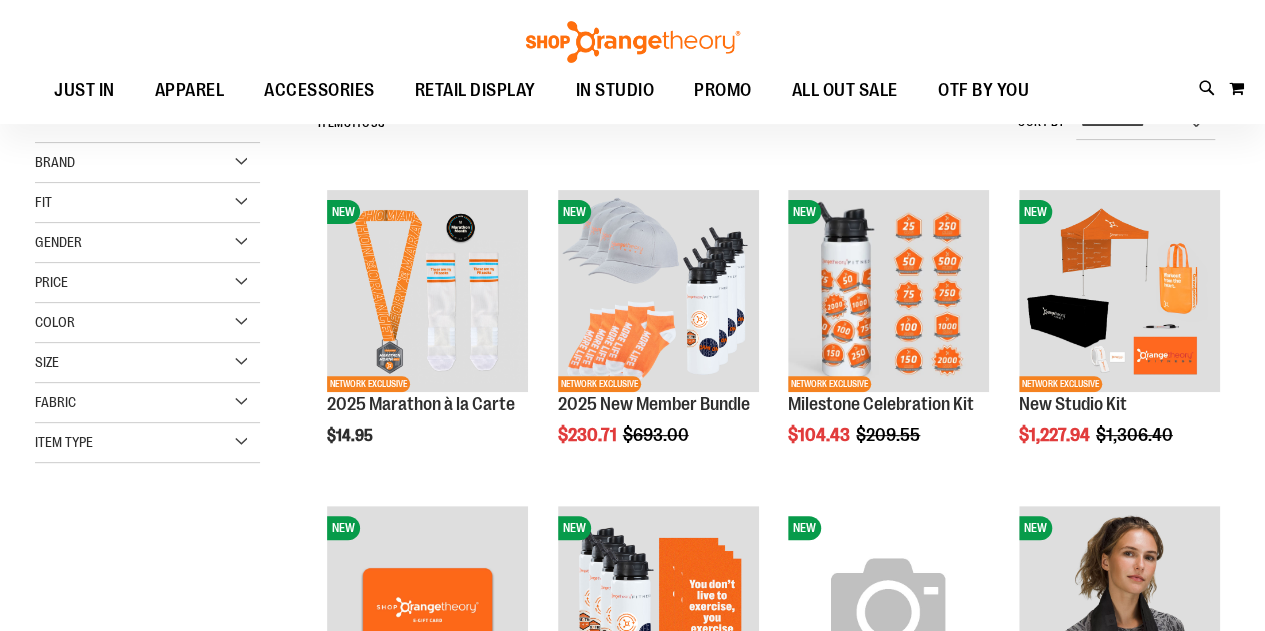 scroll, scrollTop: 209, scrollLeft: 0, axis: vertical 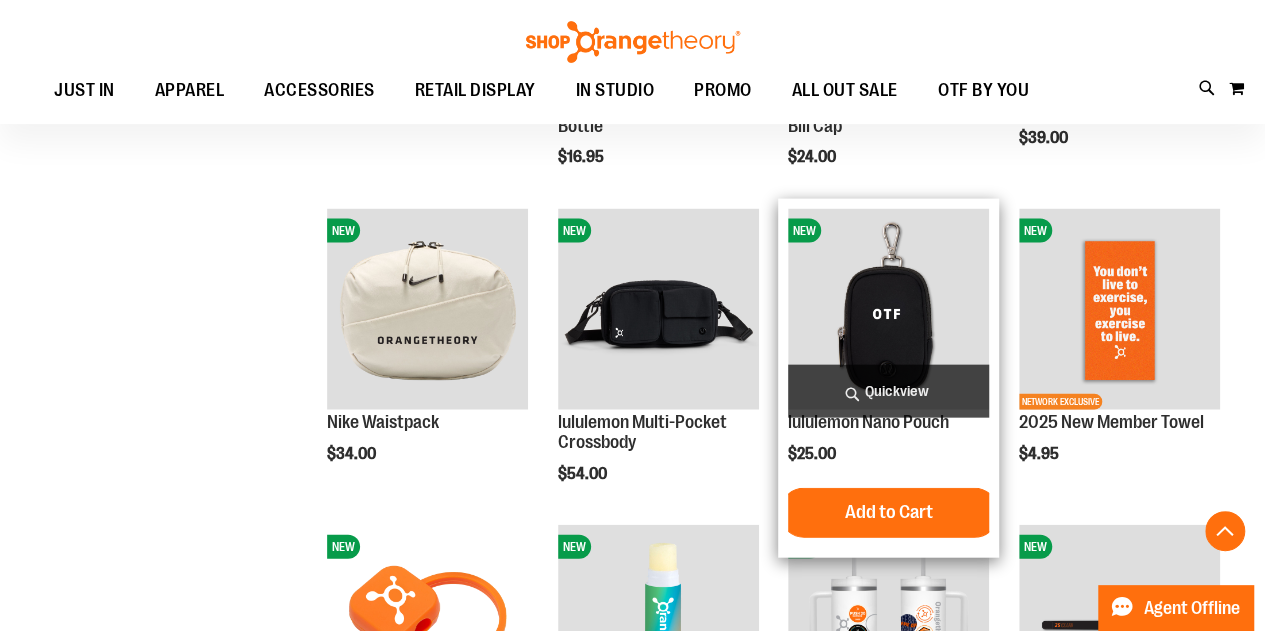 click at bounding box center [888, 309] 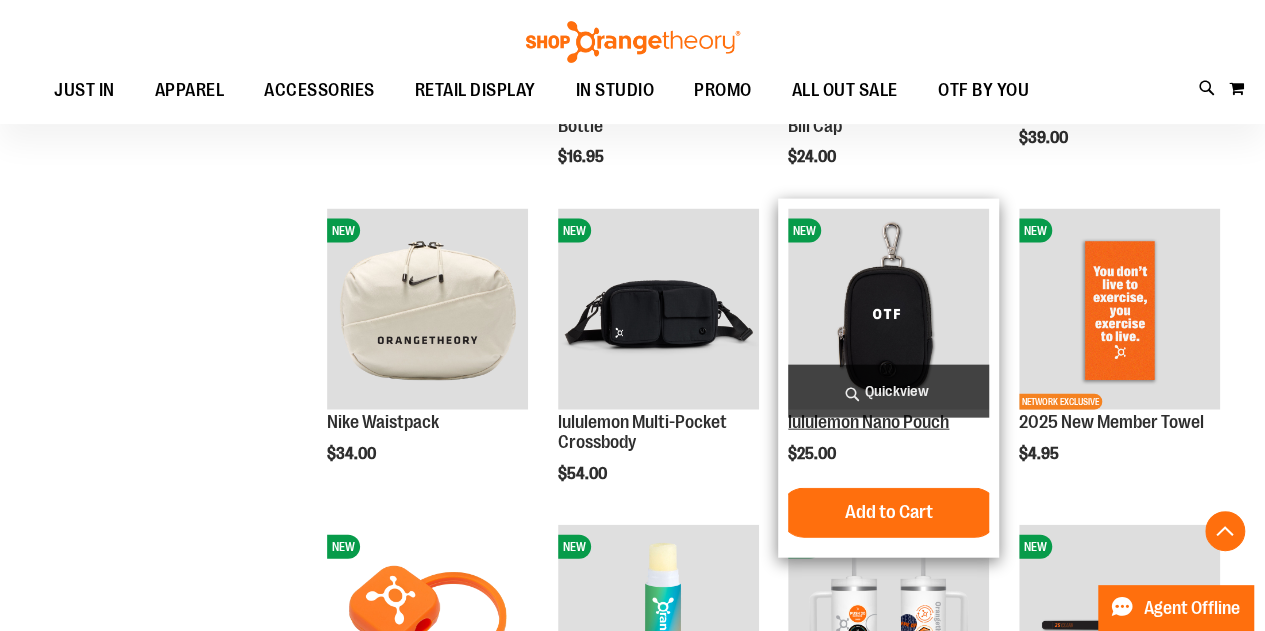 click on "lululemon Nano Pouch" at bounding box center [868, 422] 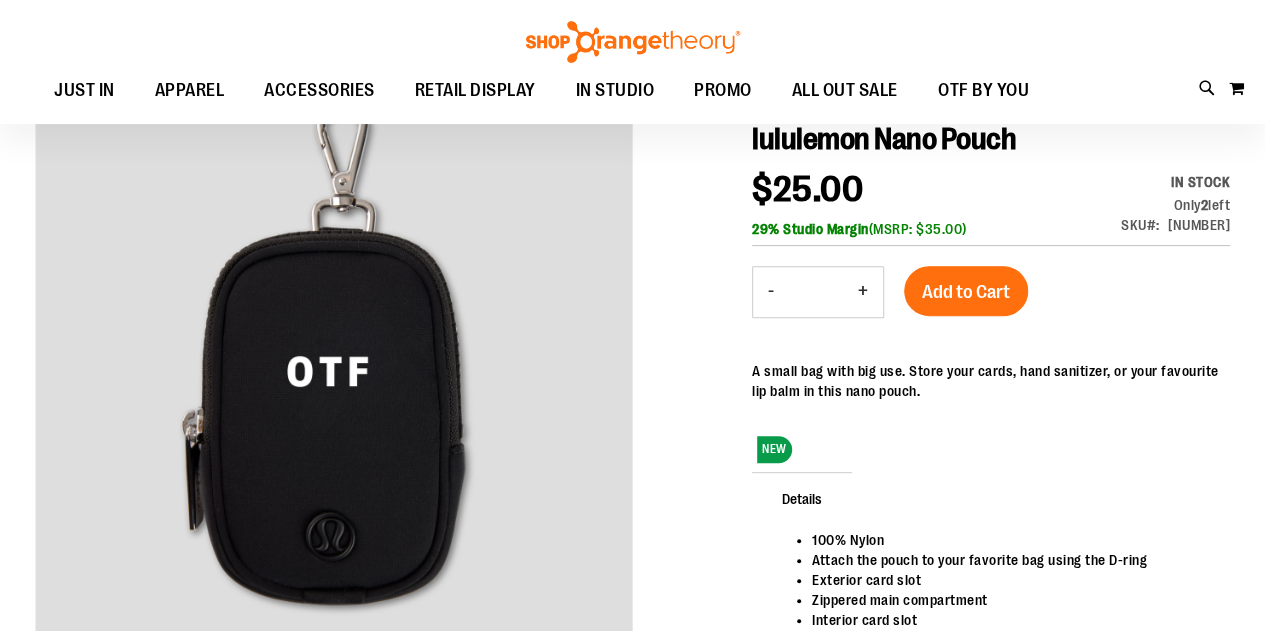 scroll, scrollTop: 219, scrollLeft: 0, axis: vertical 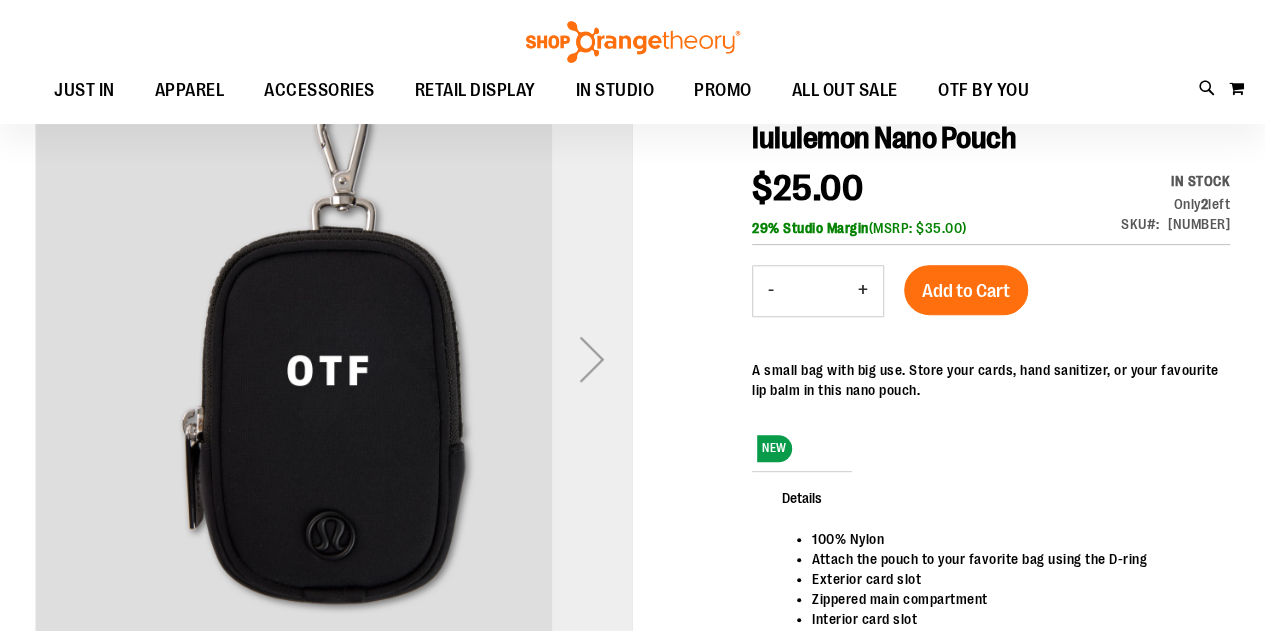 click at bounding box center [592, 358] 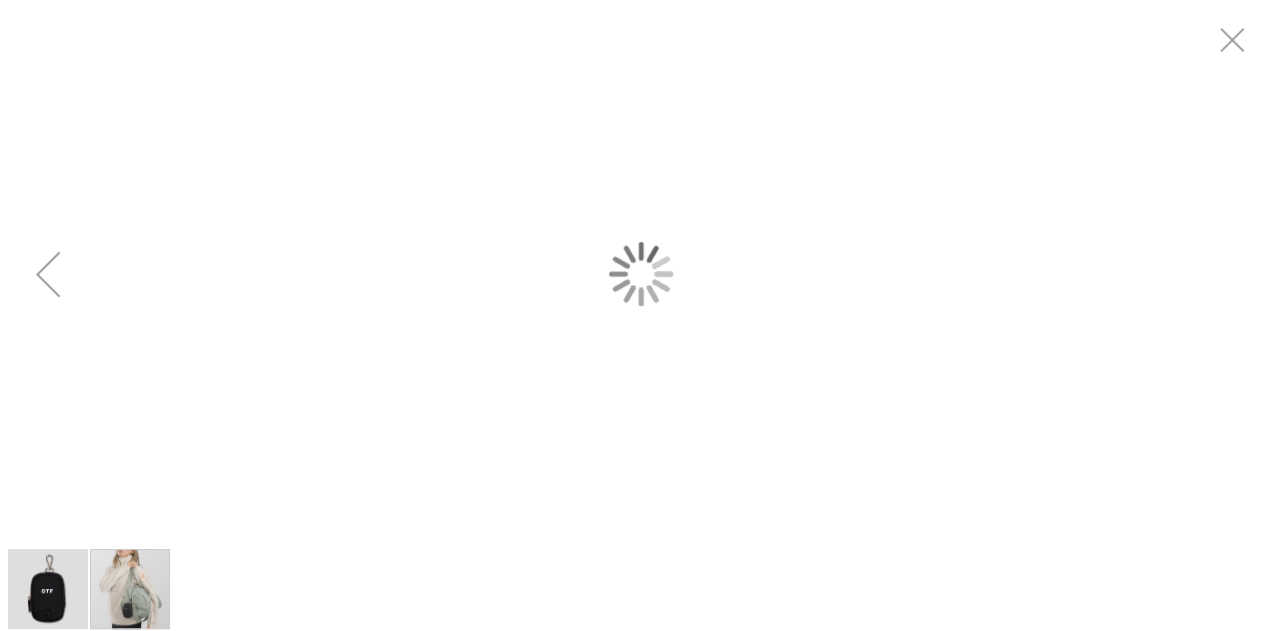 scroll, scrollTop: 0, scrollLeft: 0, axis: both 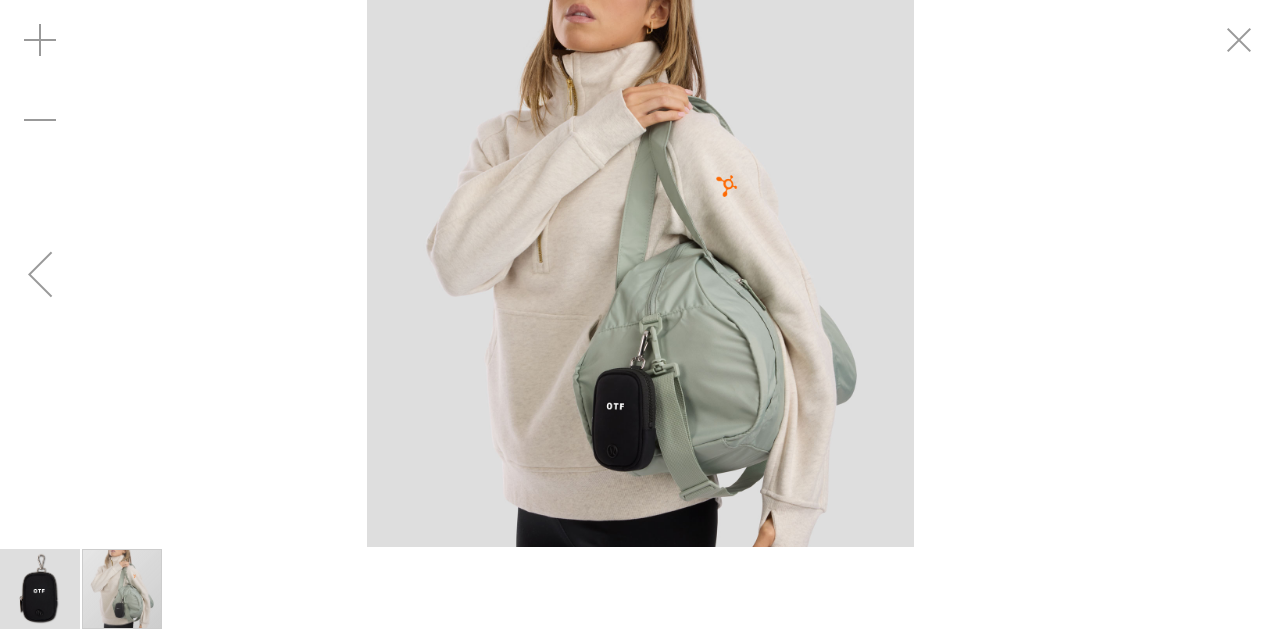 click at bounding box center [40, 274] 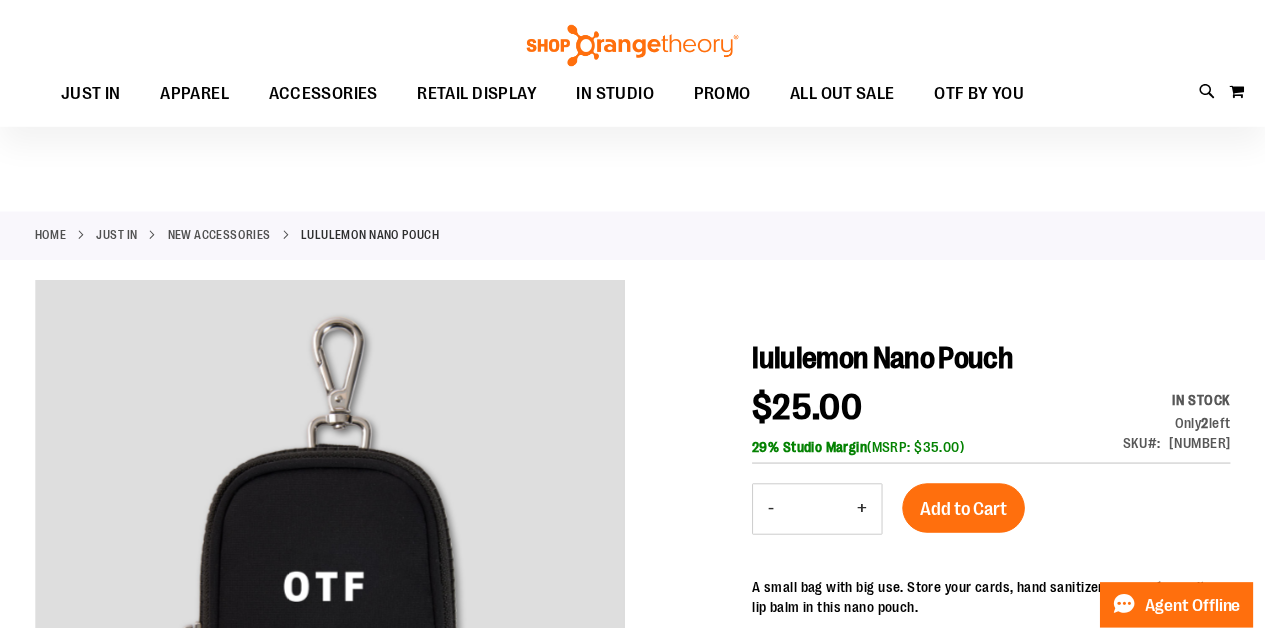 scroll, scrollTop: 219, scrollLeft: 0, axis: vertical 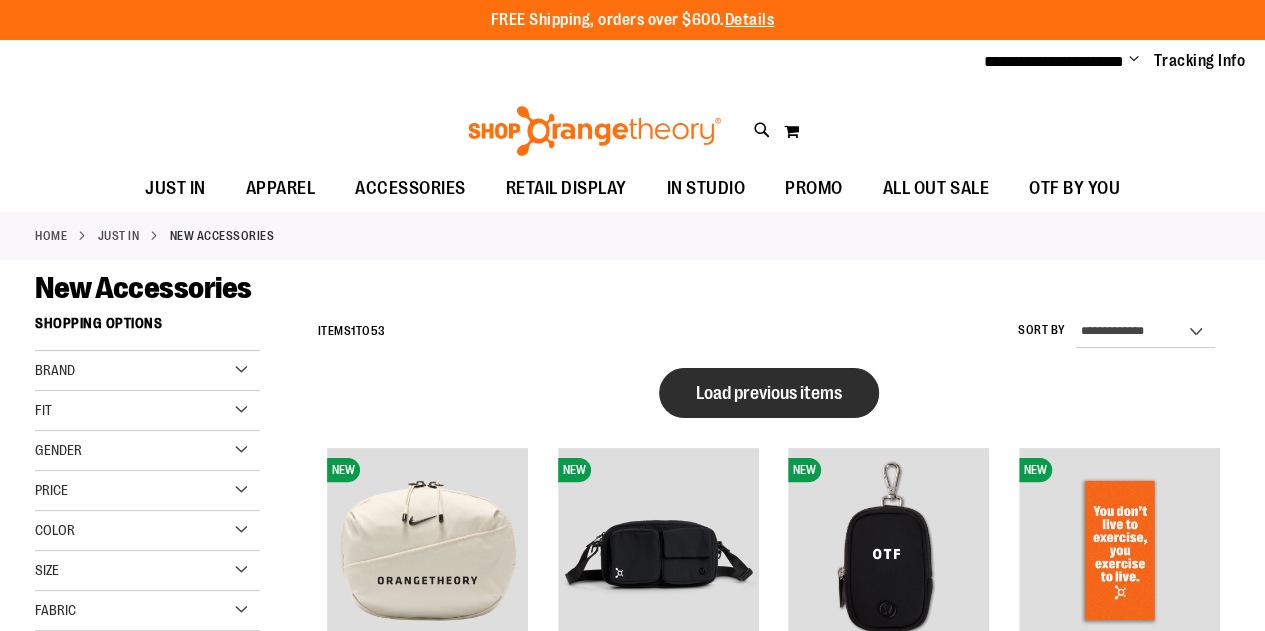 click on "Load previous items" at bounding box center [769, 393] 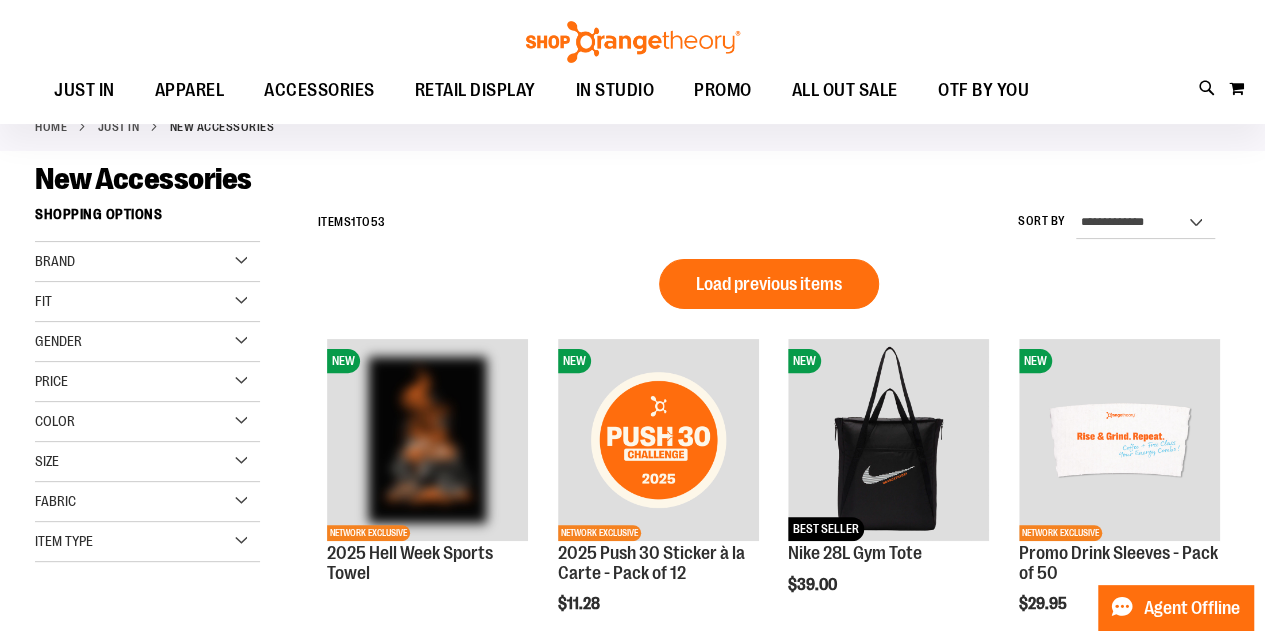 scroll, scrollTop: 0, scrollLeft: 0, axis: both 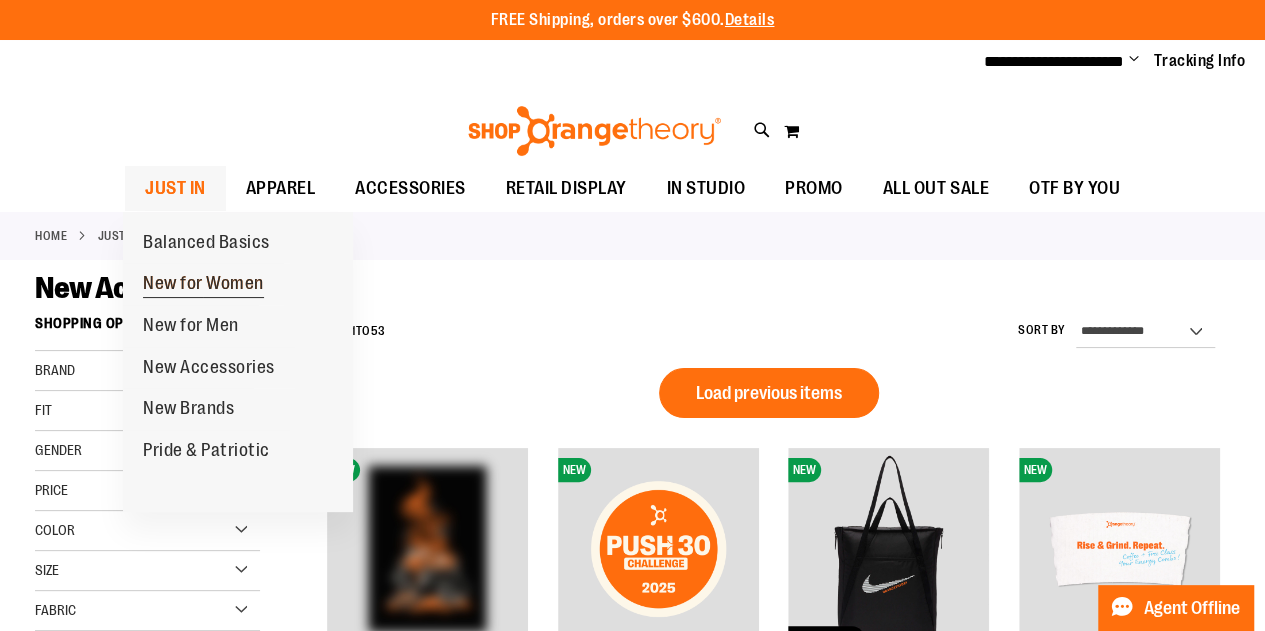 click on "New for Women" at bounding box center [203, 285] 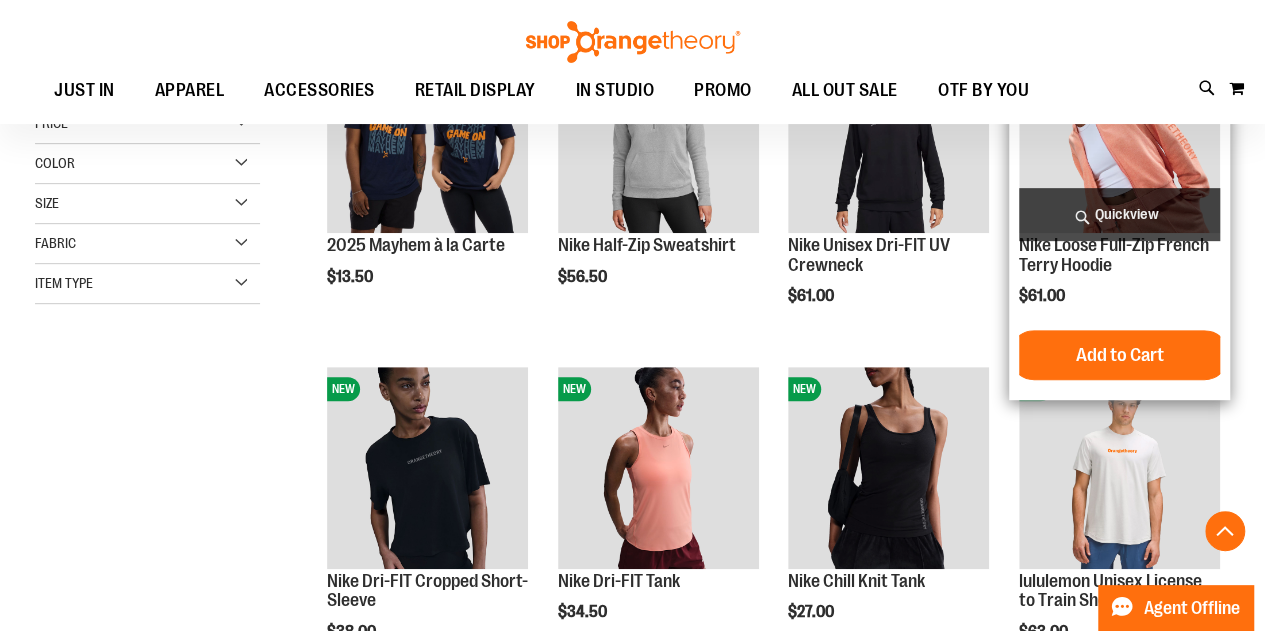 scroll, scrollTop: 456, scrollLeft: 0, axis: vertical 